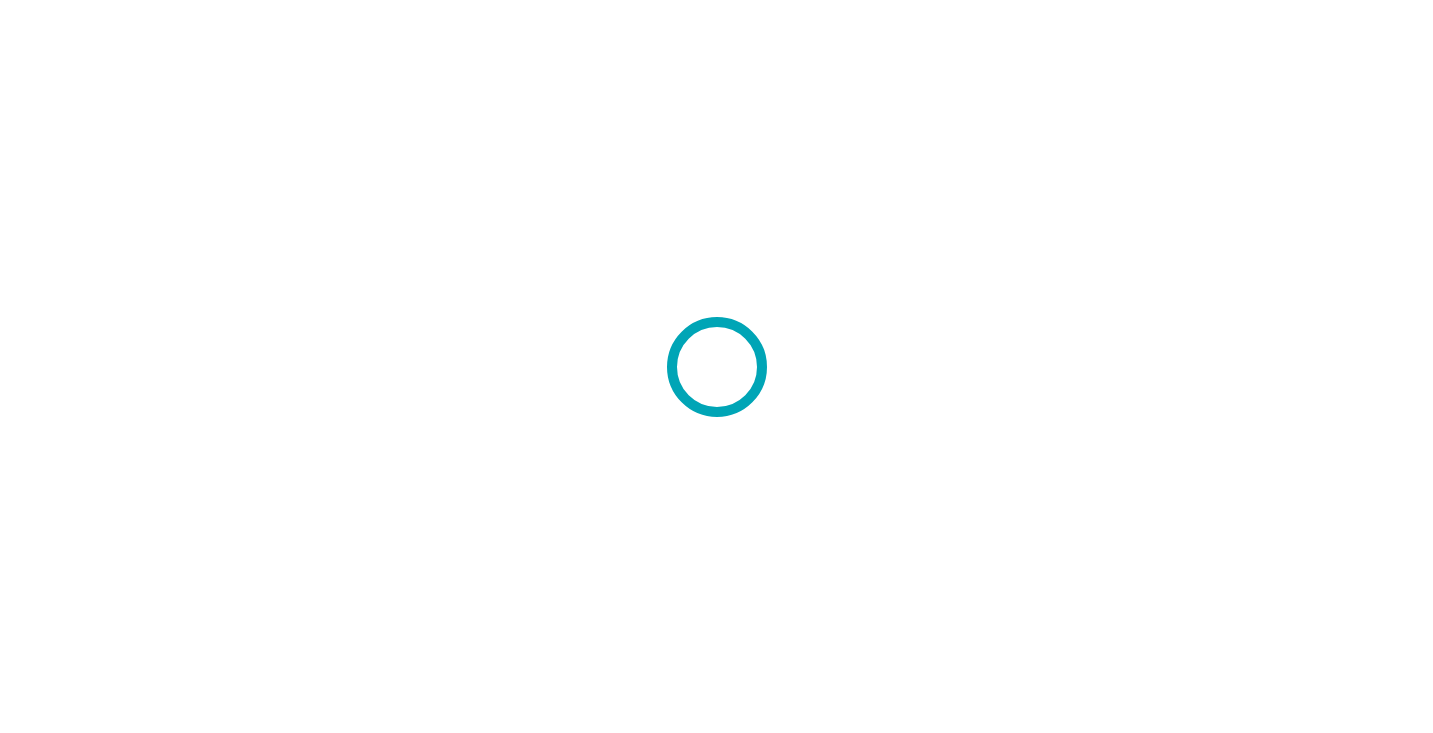 scroll, scrollTop: 0, scrollLeft: 0, axis: both 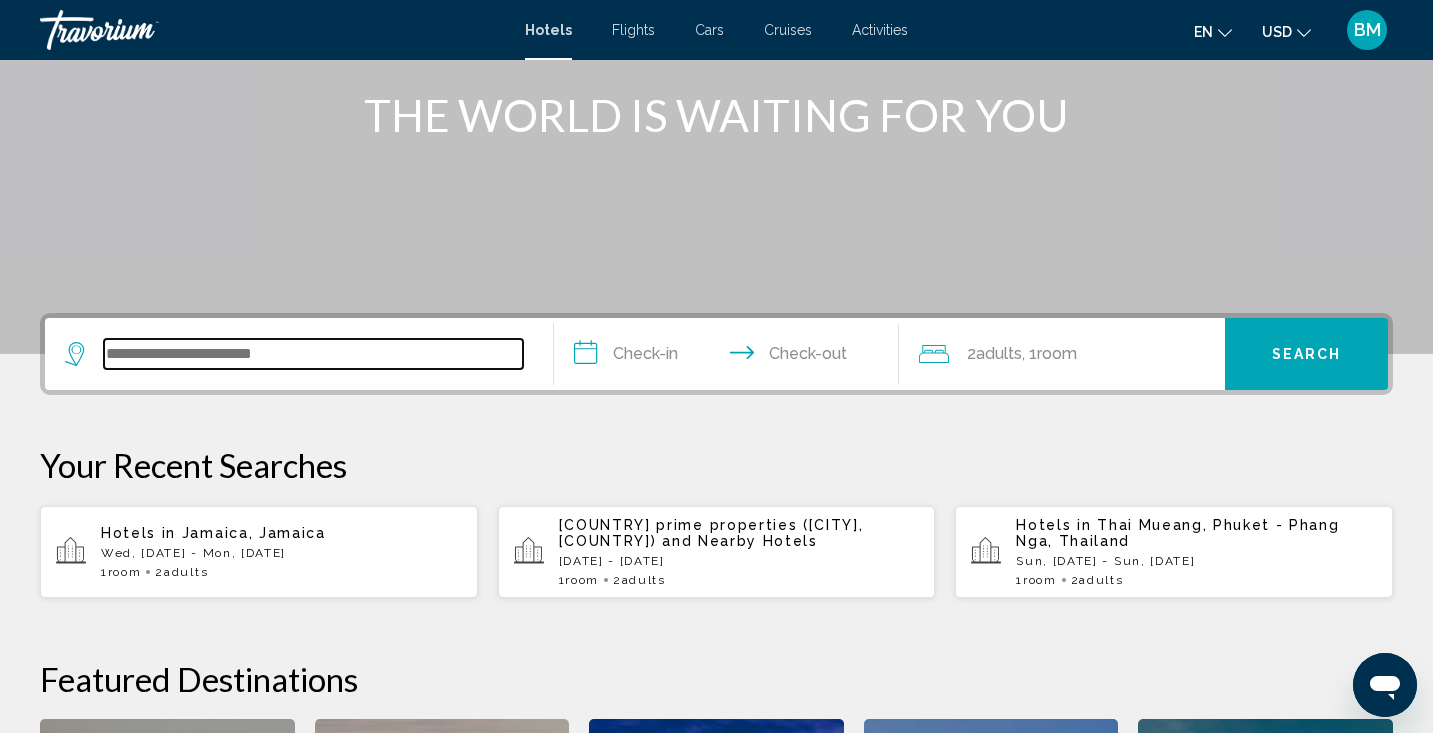 click at bounding box center [313, 354] 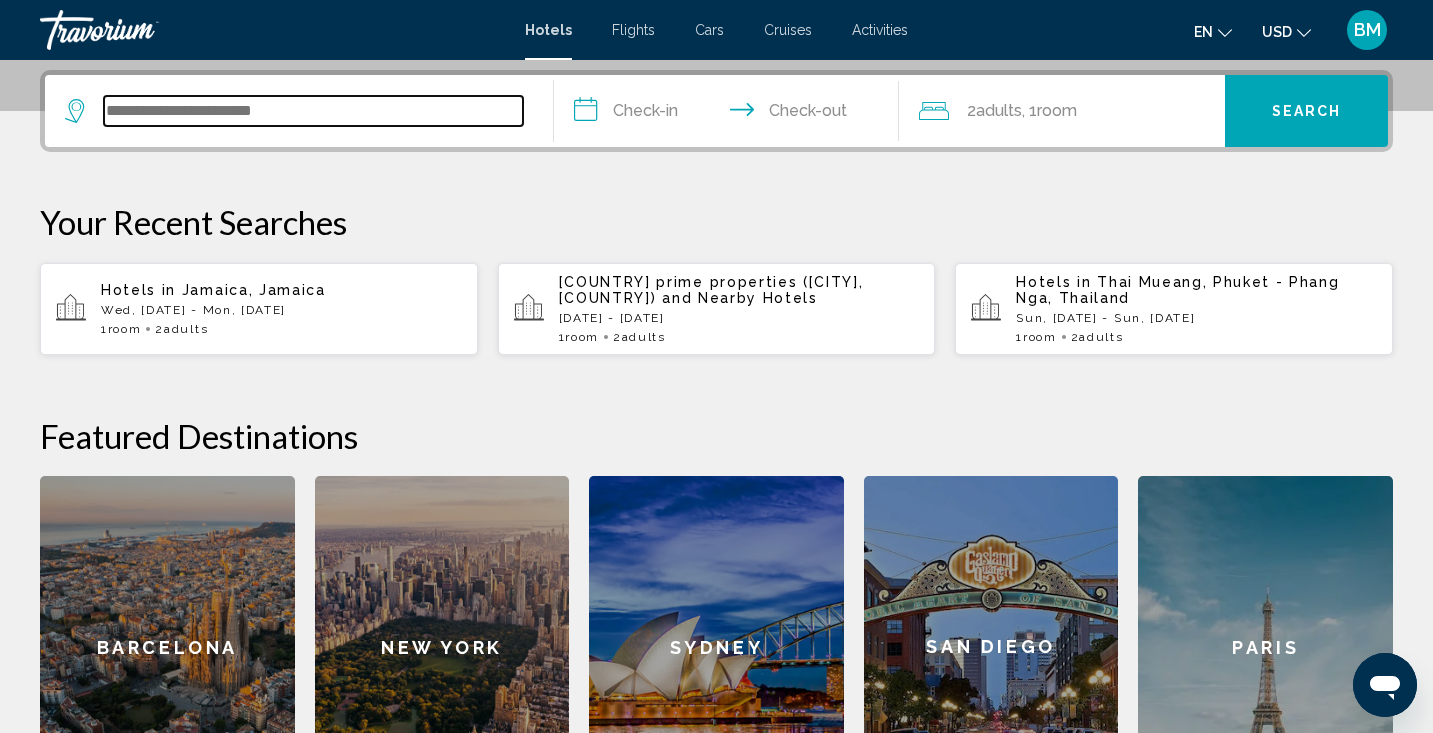 scroll, scrollTop: 494, scrollLeft: 0, axis: vertical 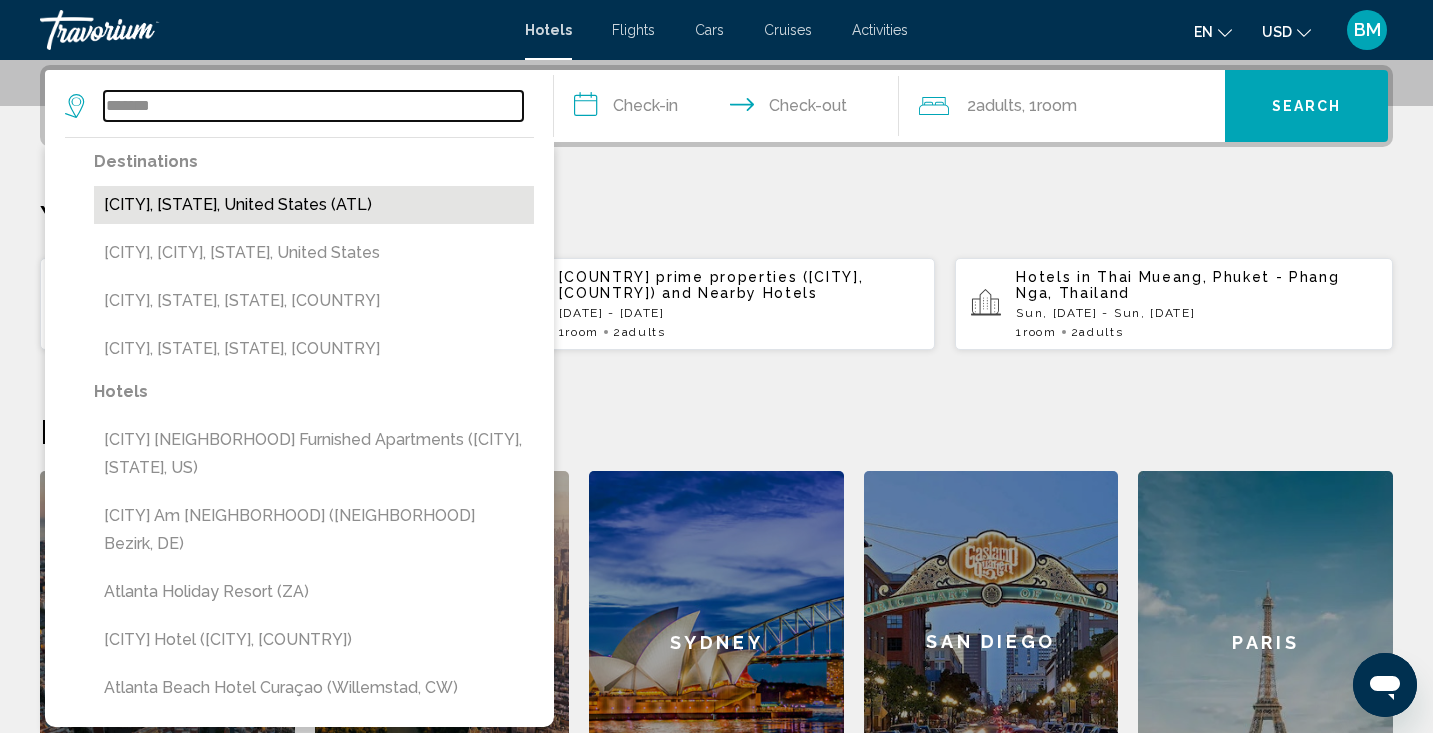 type on "*******" 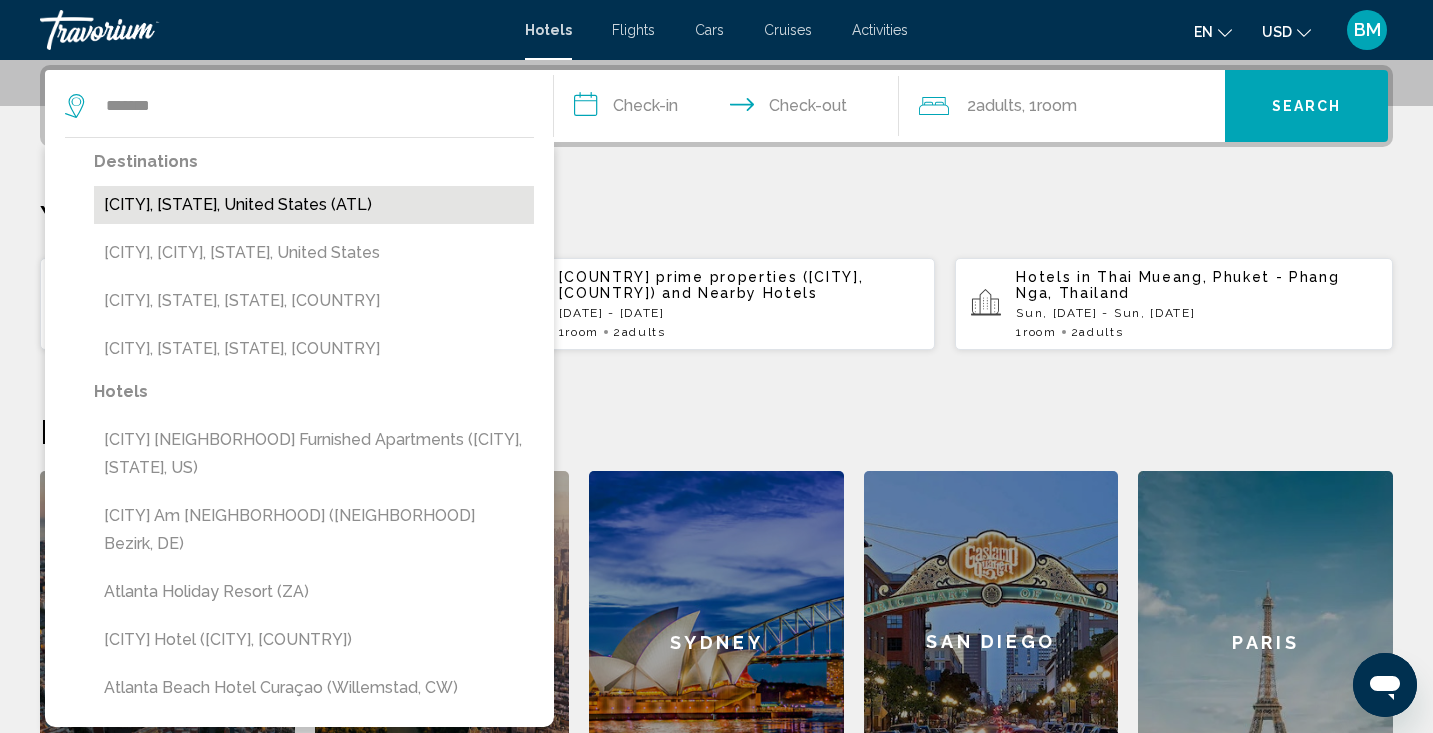 click on "[CITY], [STATE], United States (ATL)" at bounding box center [314, 205] 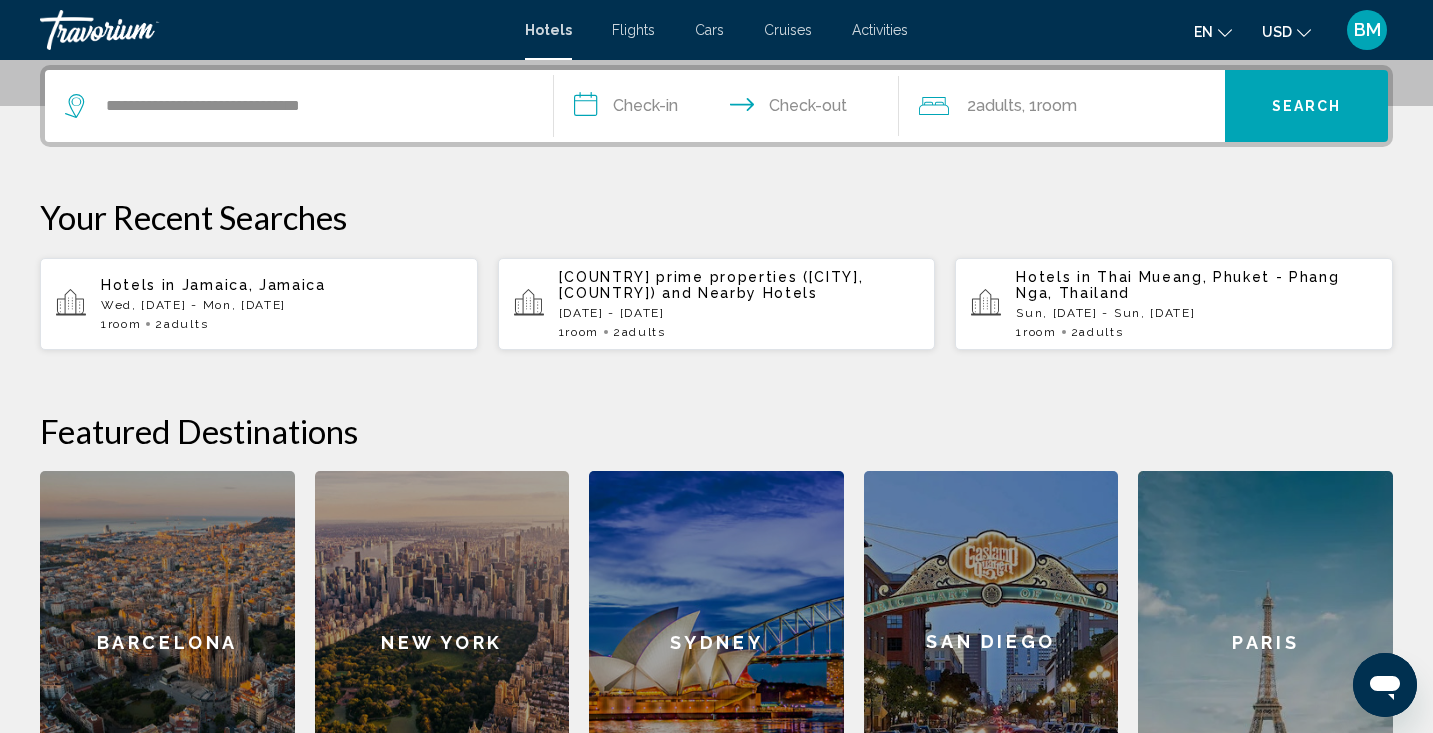 click on "**********" at bounding box center [731, 109] 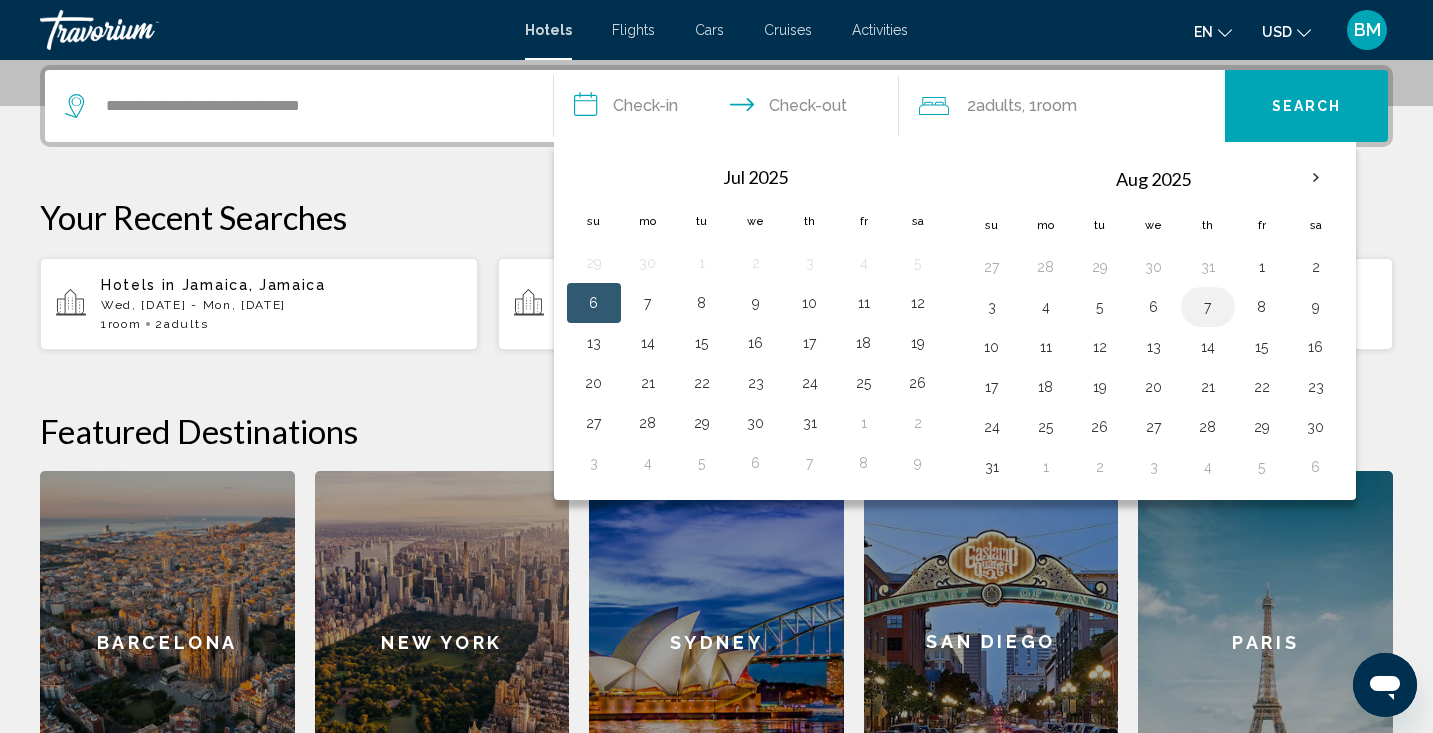 click on "7" at bounding box center [1208, 307] 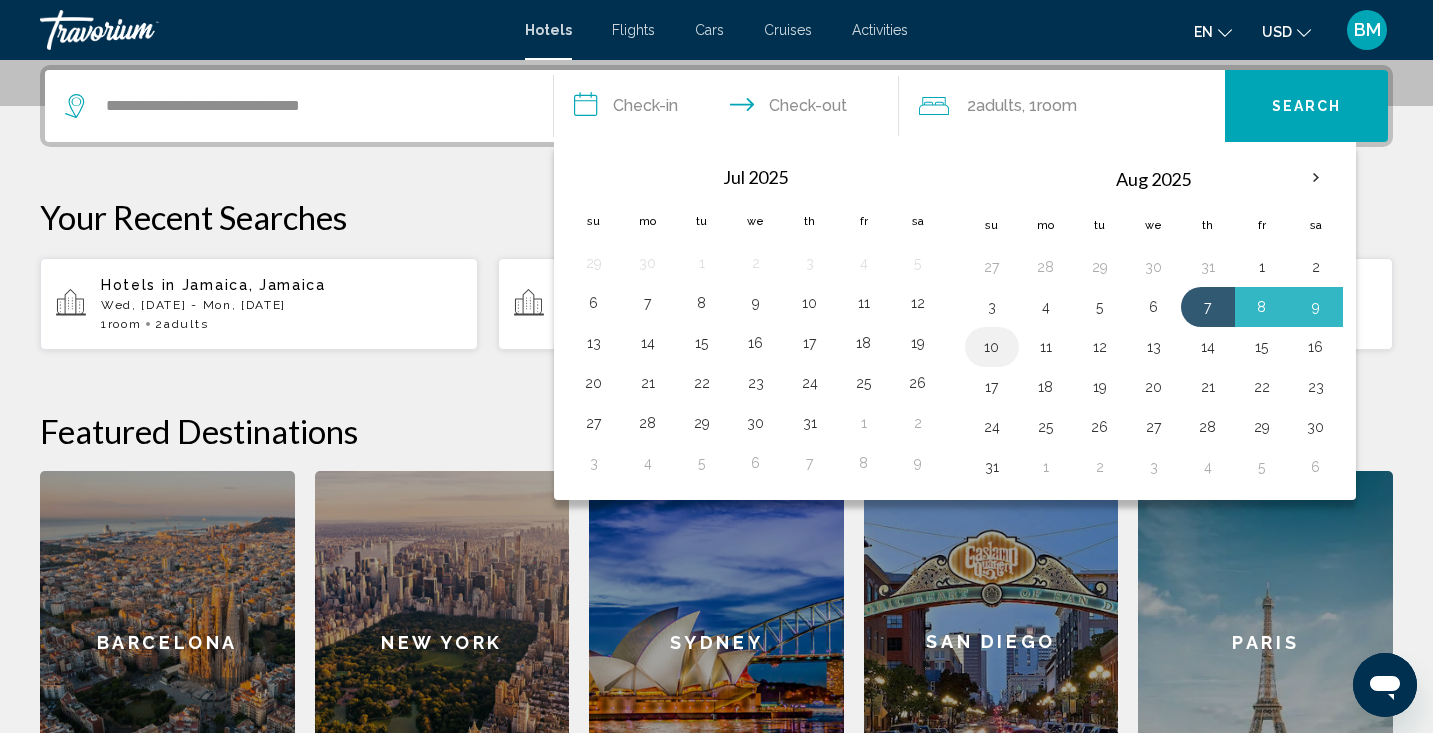 click on "10" at bounding box center (992, 347) 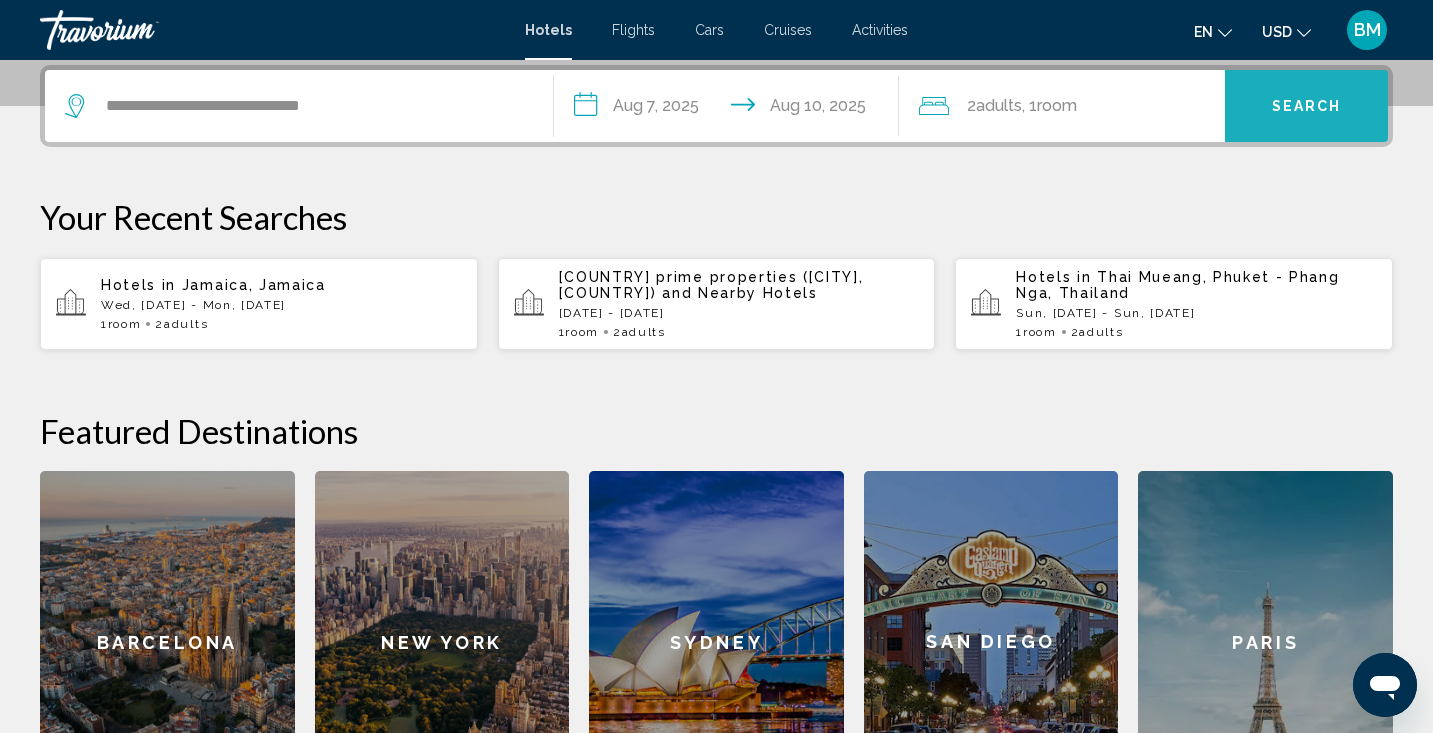 click on "Search" at bounding box center [1307, 107] 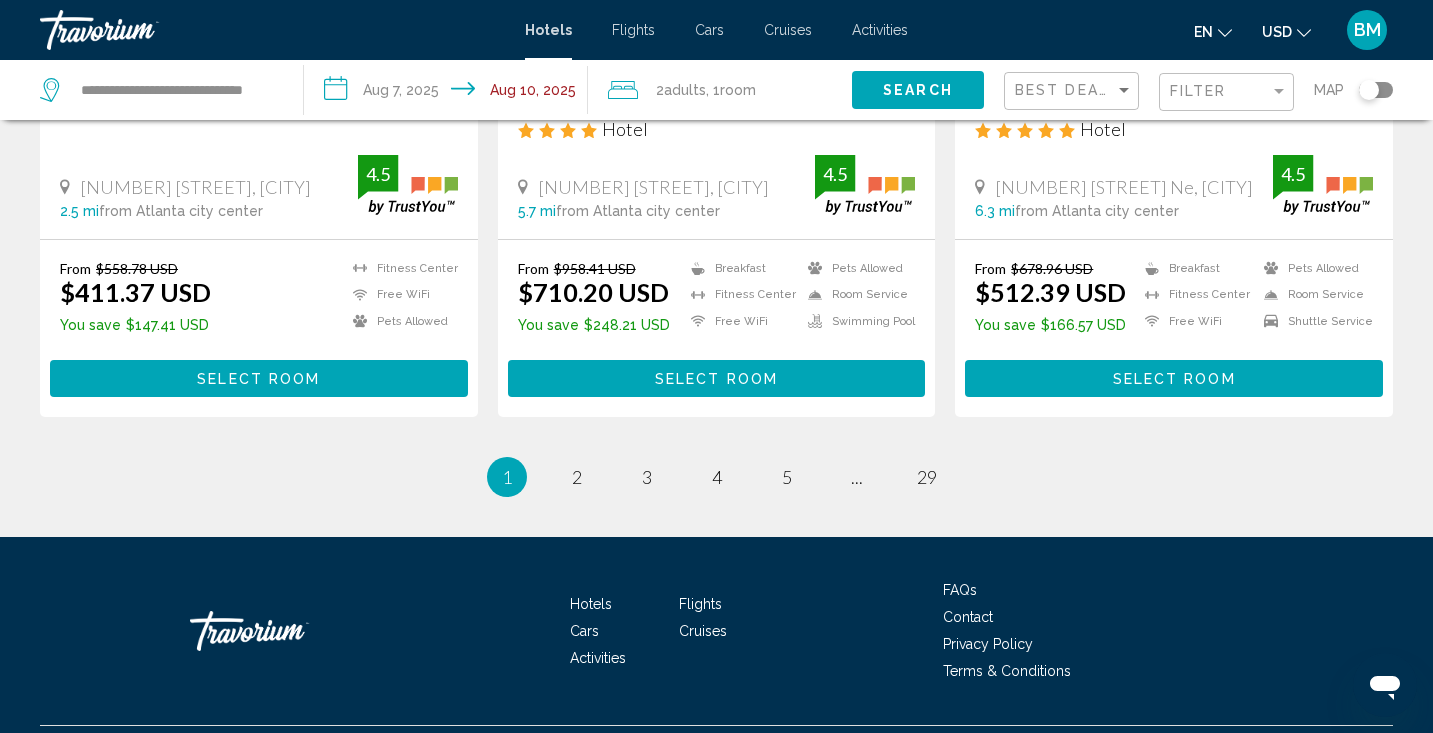 scroll, scrollTop: 2726, scrollLeft: 0, axis: vertical 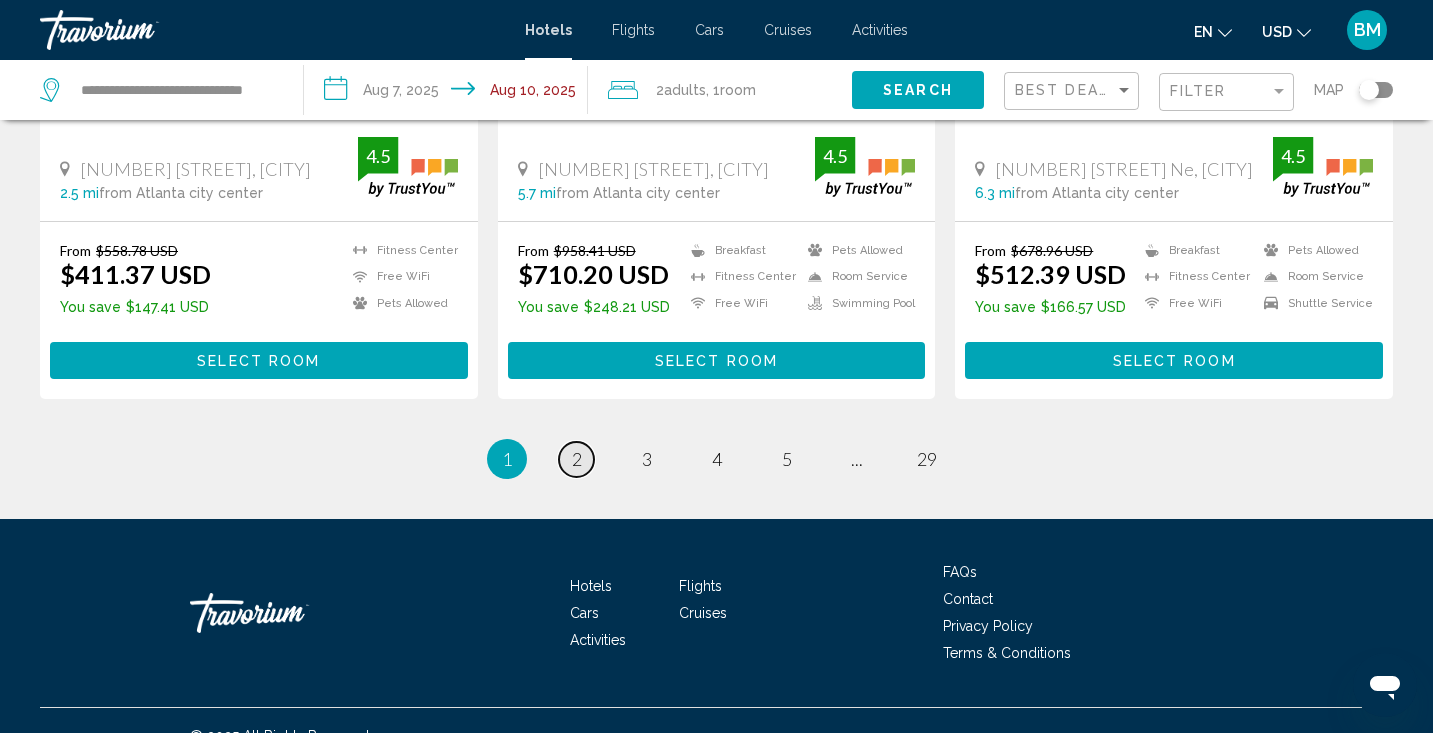 click on "2" at bounding box center (577, 459) 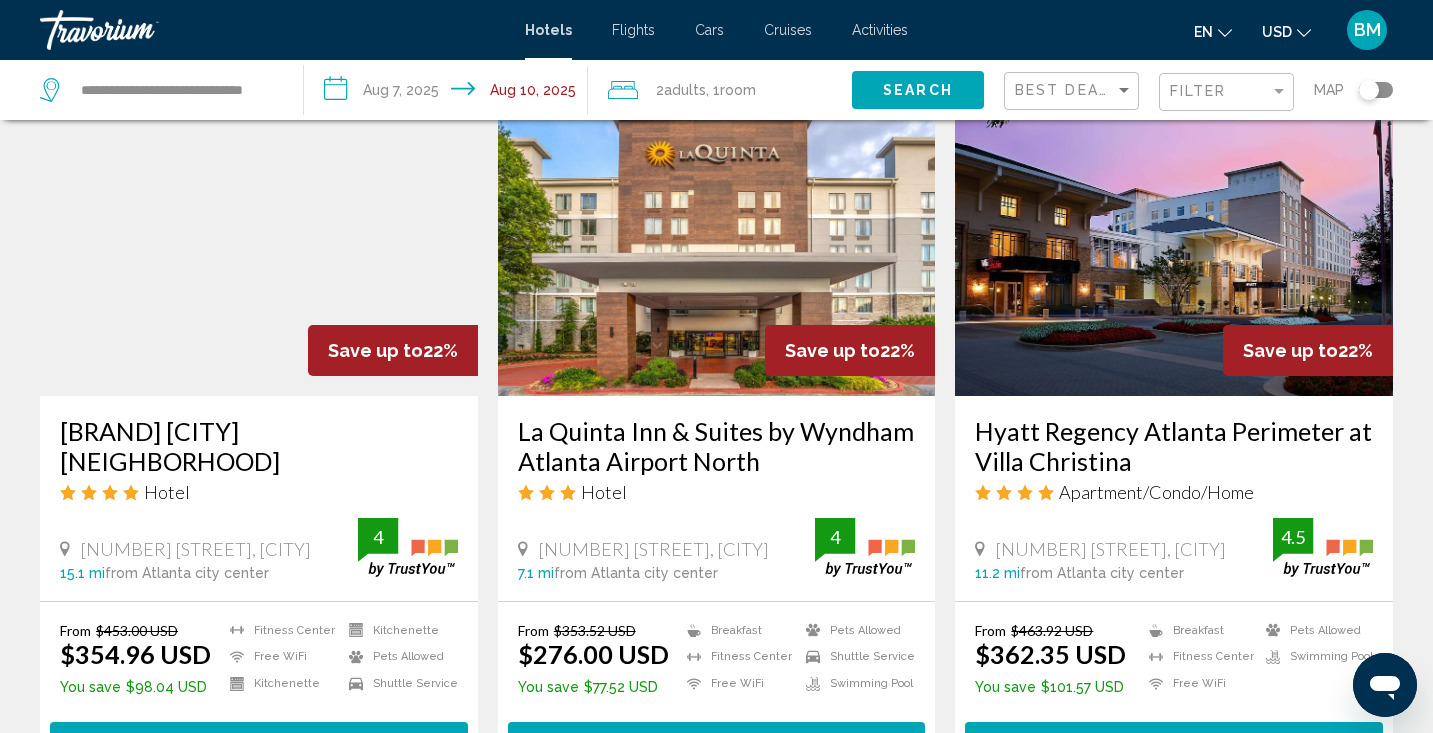 scroll, scrollTop: 1587, scrollLeft: 0, axis: vertical 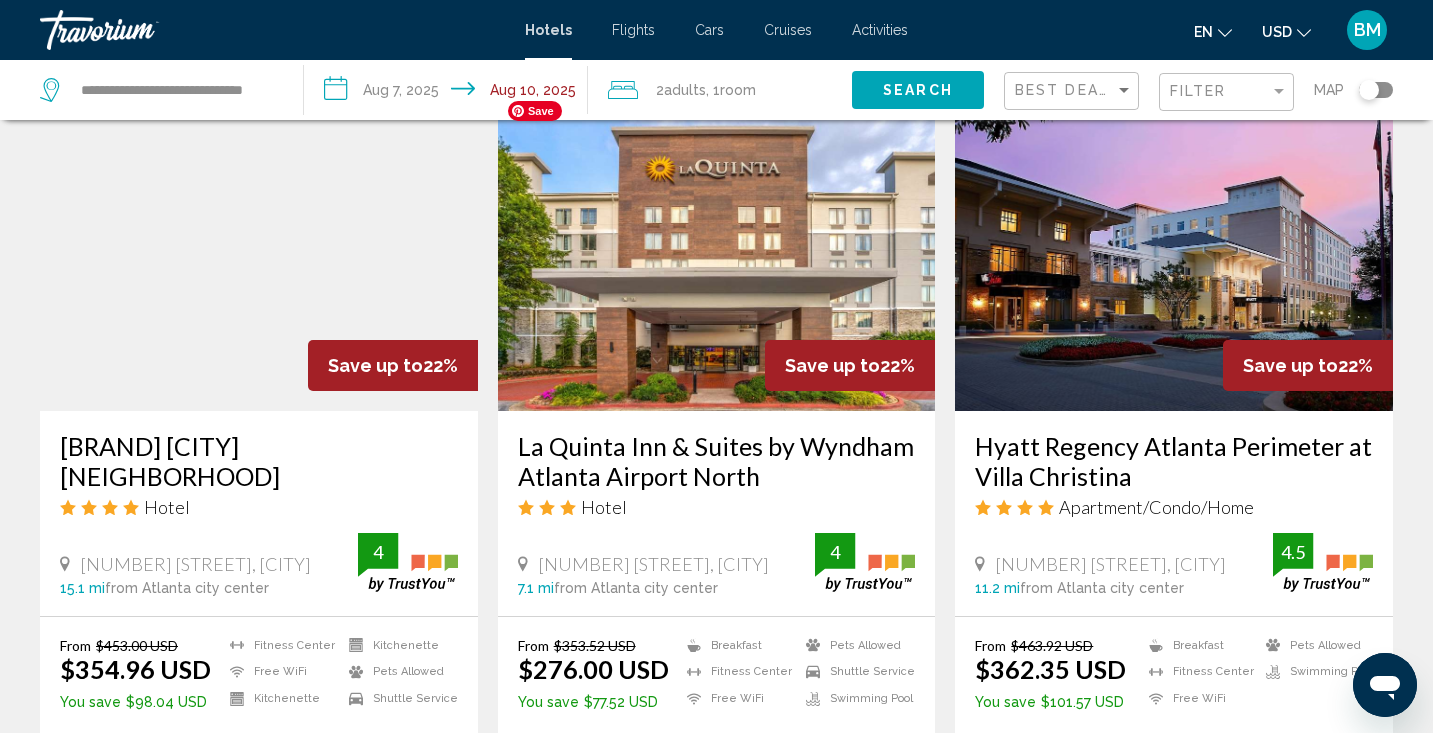 click at bounding box center (717, 251) 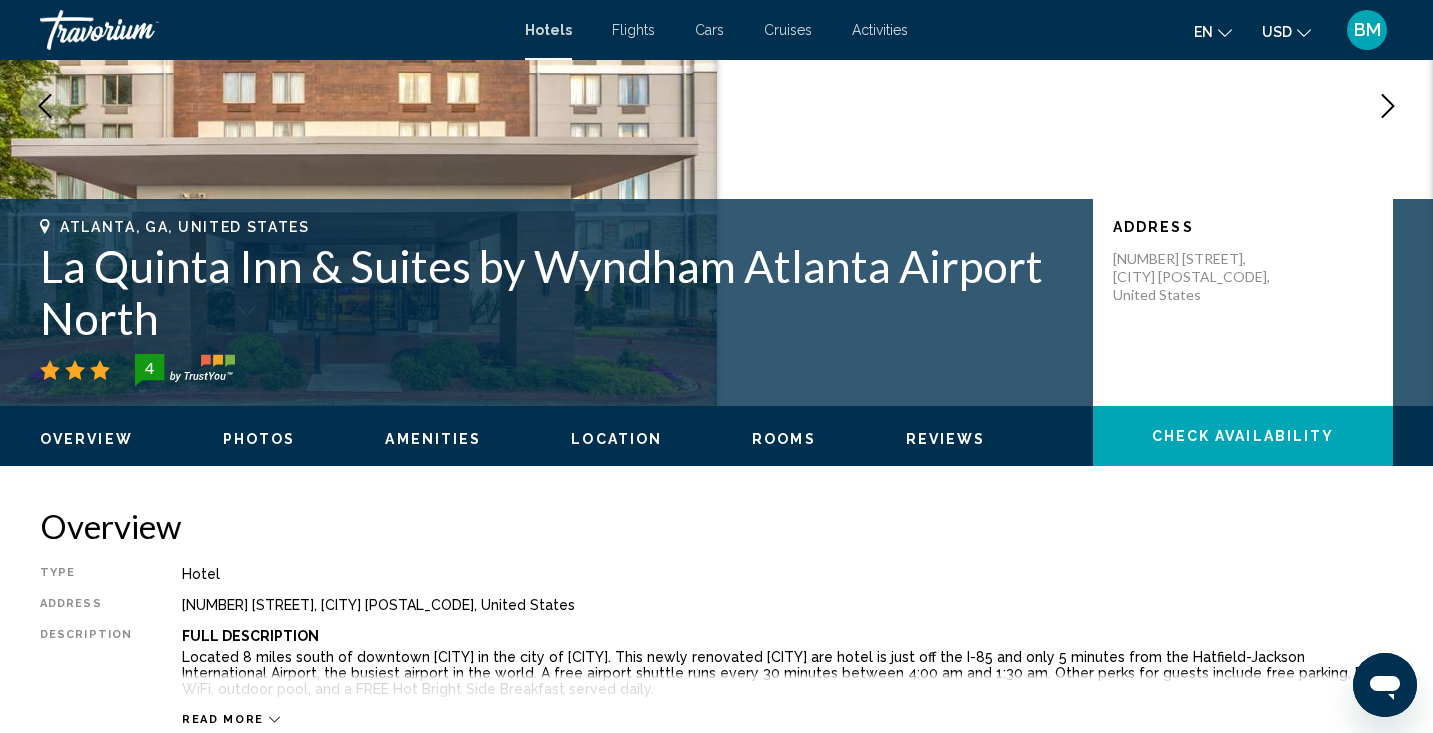 scroll, scrollTop: 294, scrollLeft: 0, axis: vertical 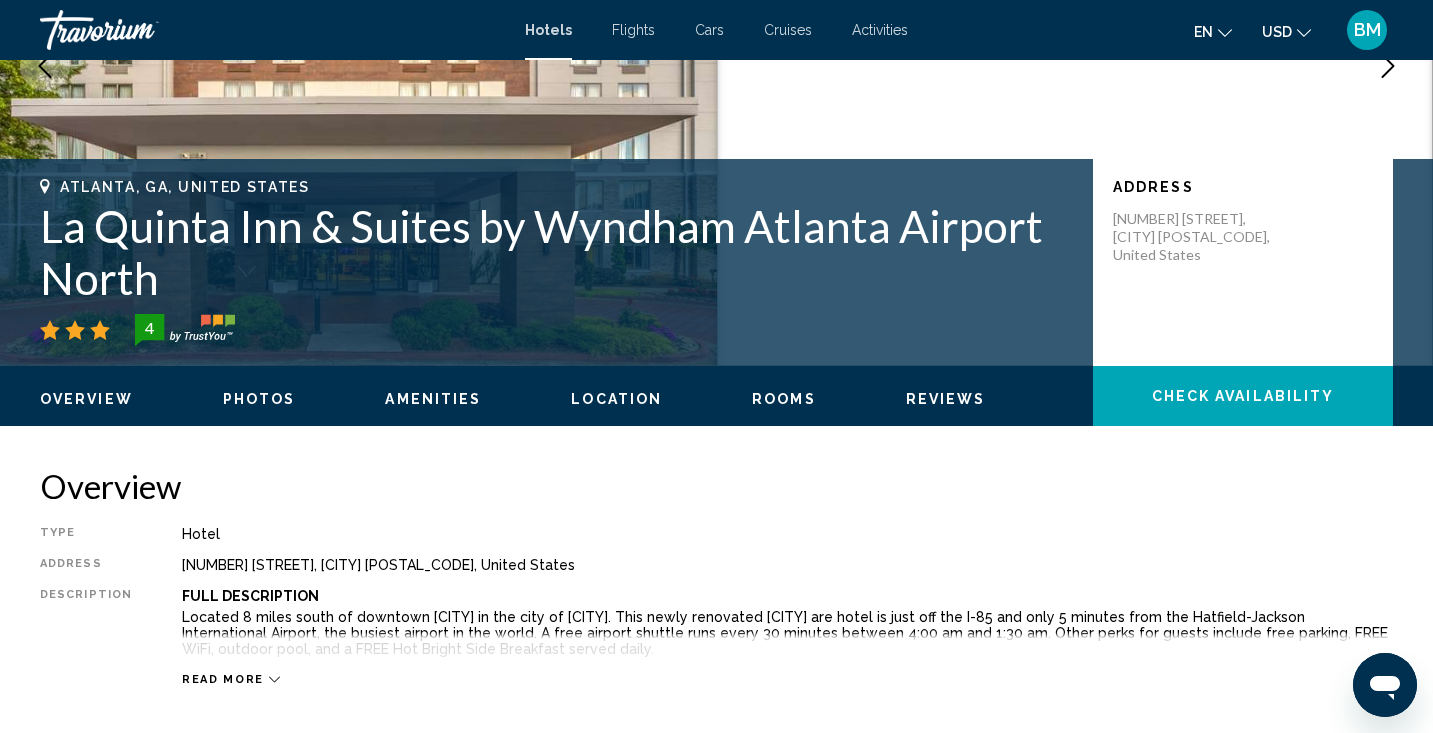 click on "Photos" at bounding box center [259, 399] 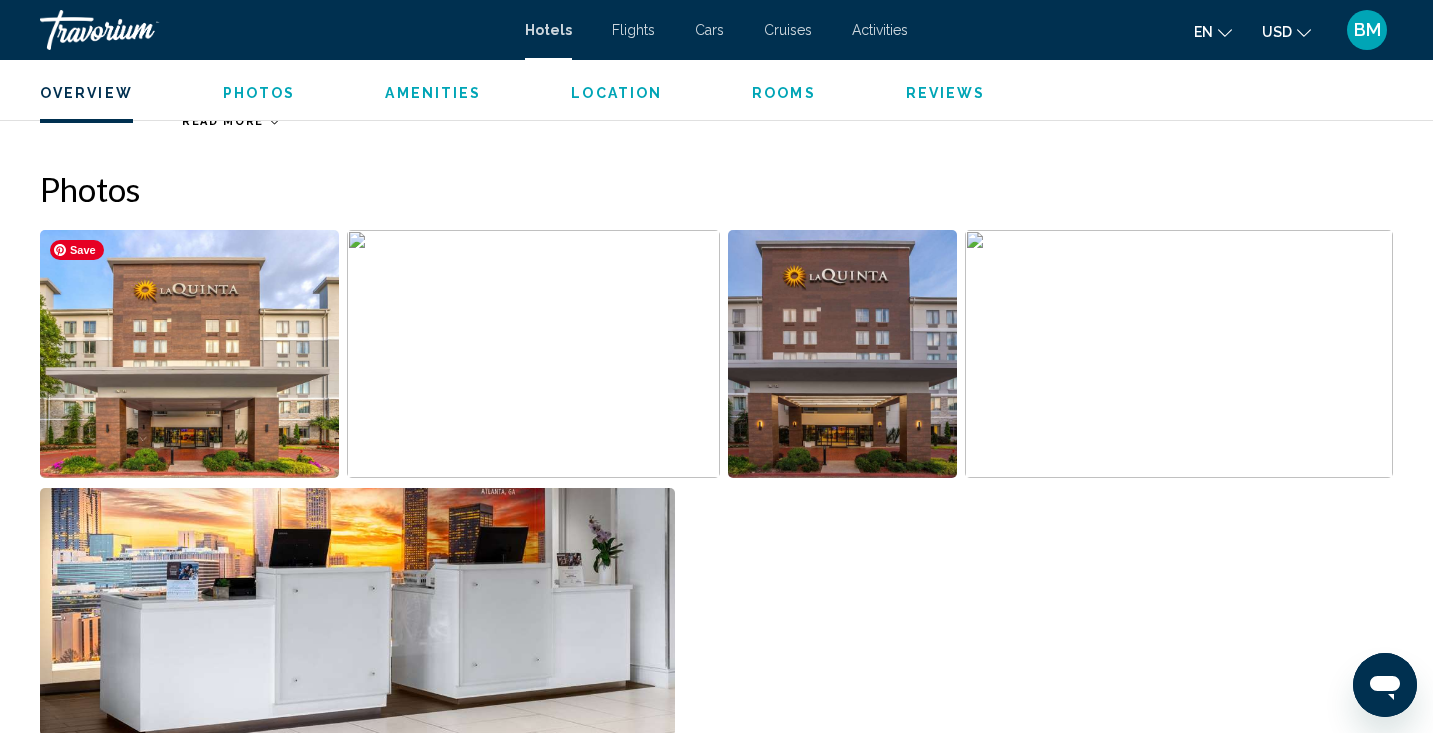 scroll, scrollTop: 901, scrollLeft: 0, axis: vertical 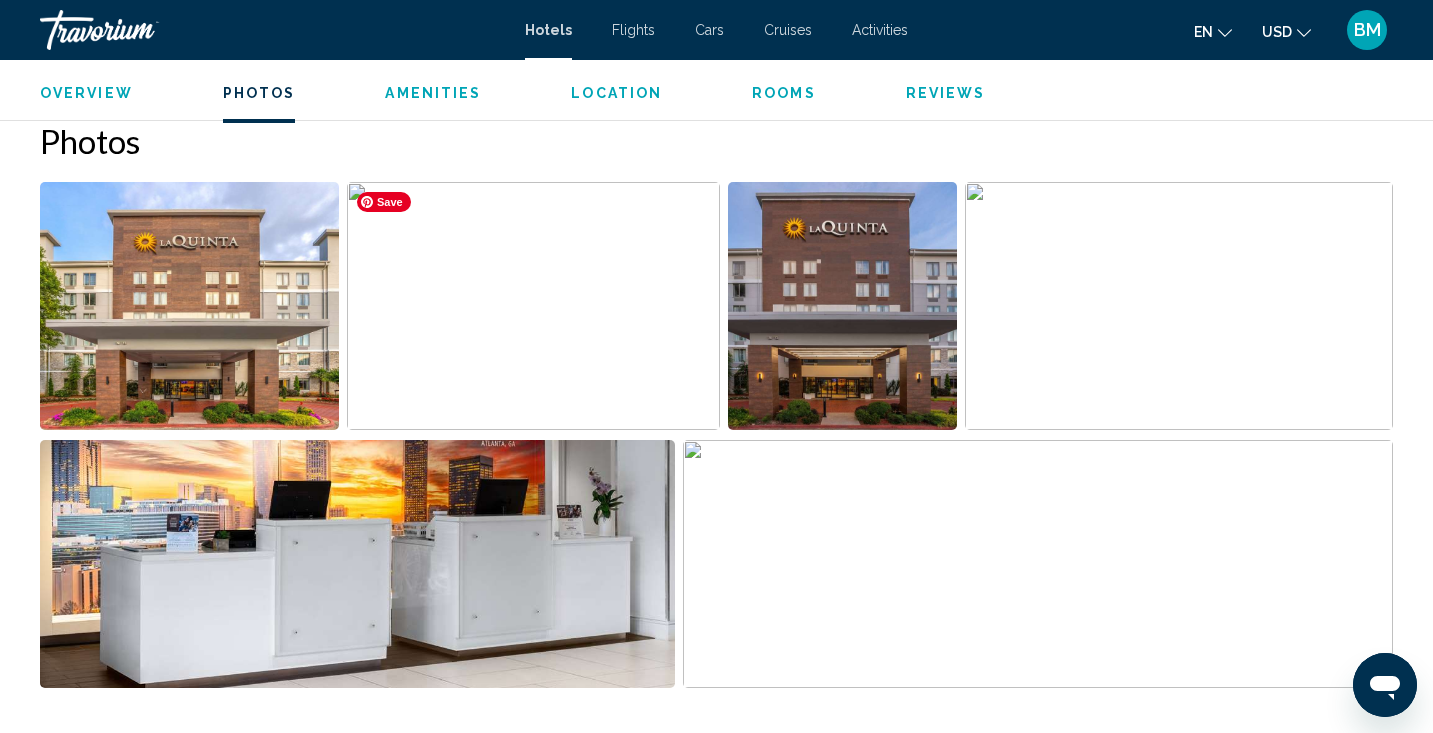 click at bounding box center (534, 306) 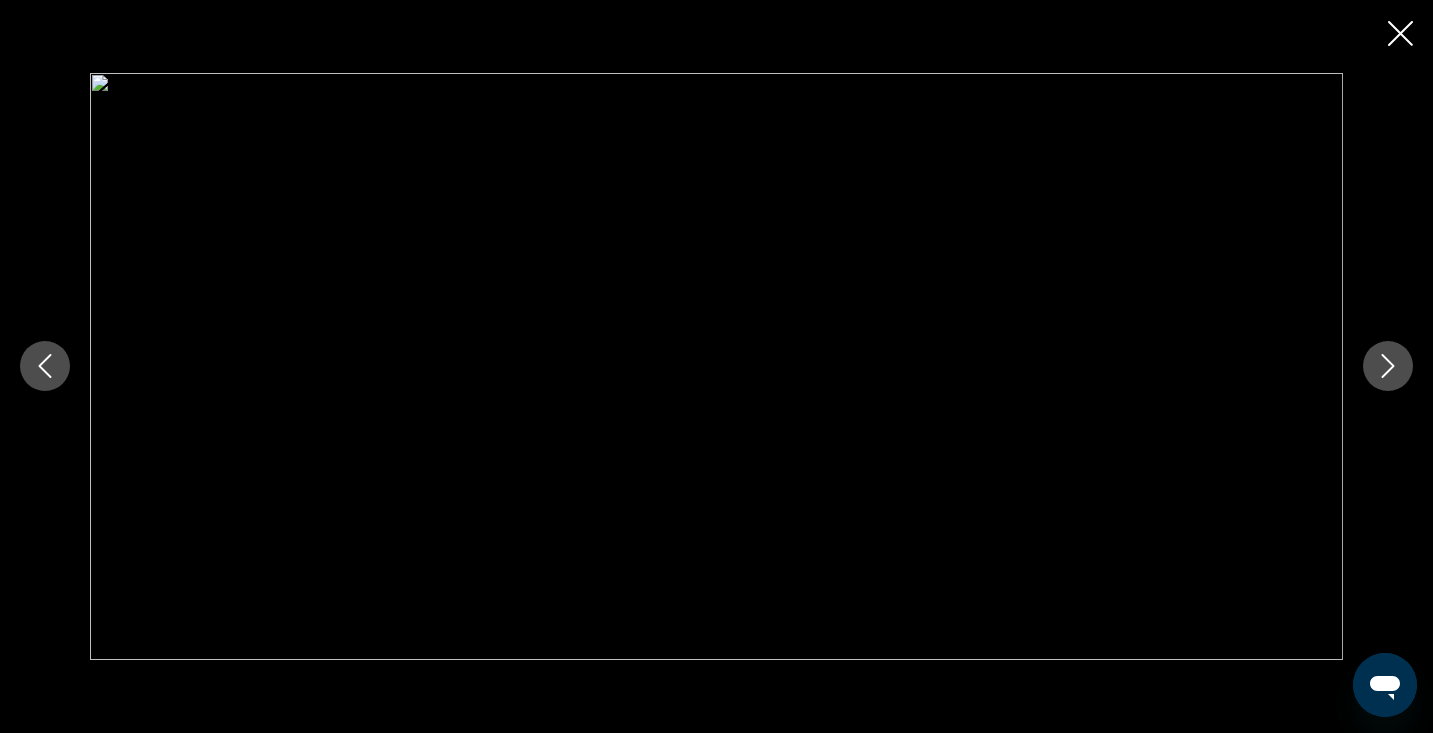 click at bounding box center (1388, 366) 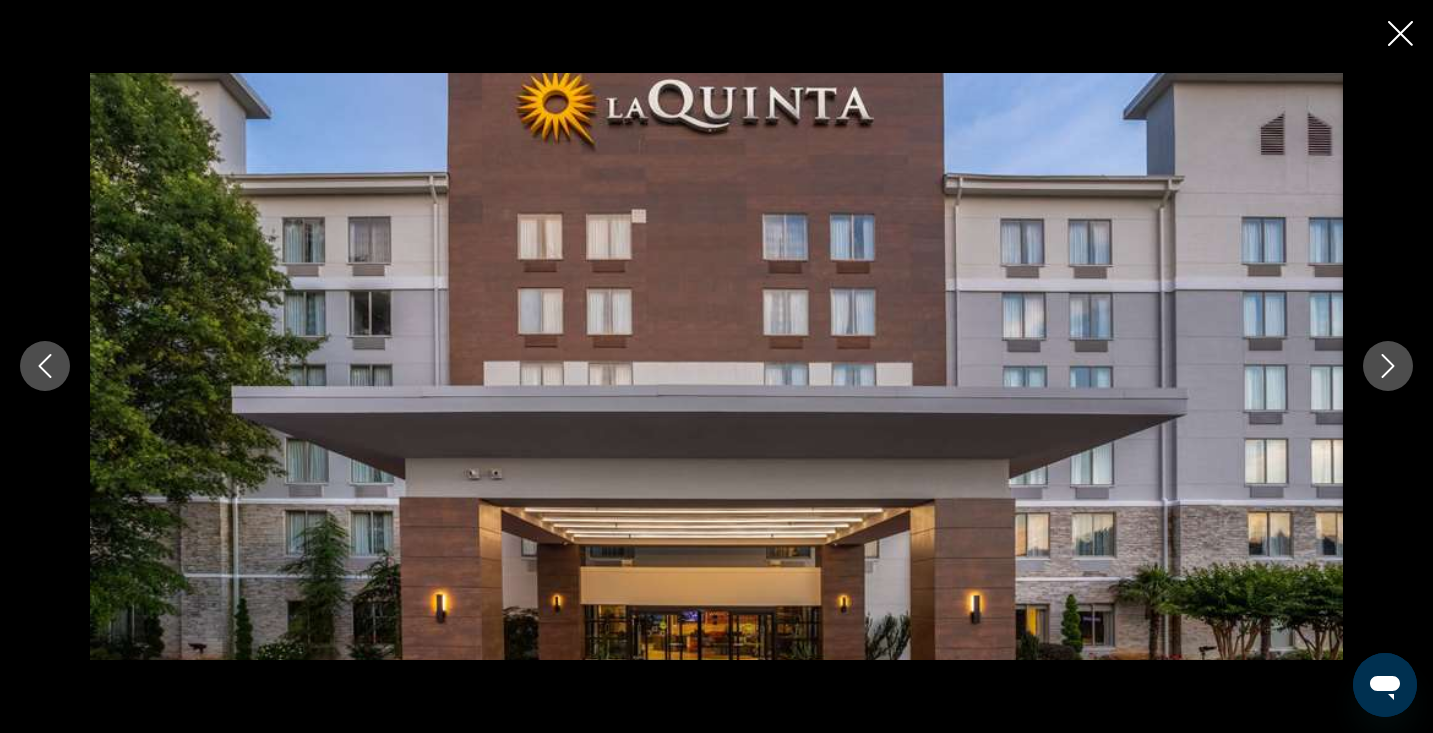 click at bounding box center [1388, 366] 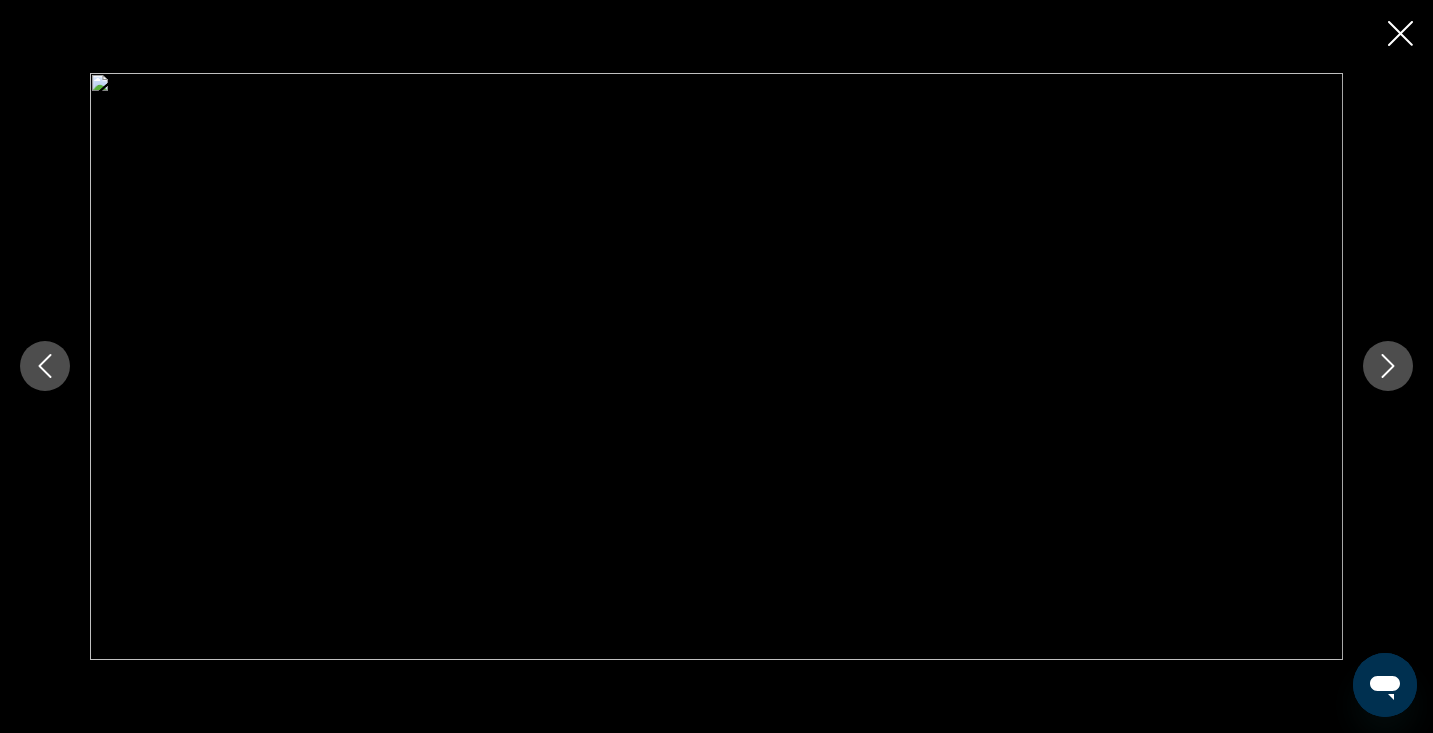 click at bounding box center [1388, 366] 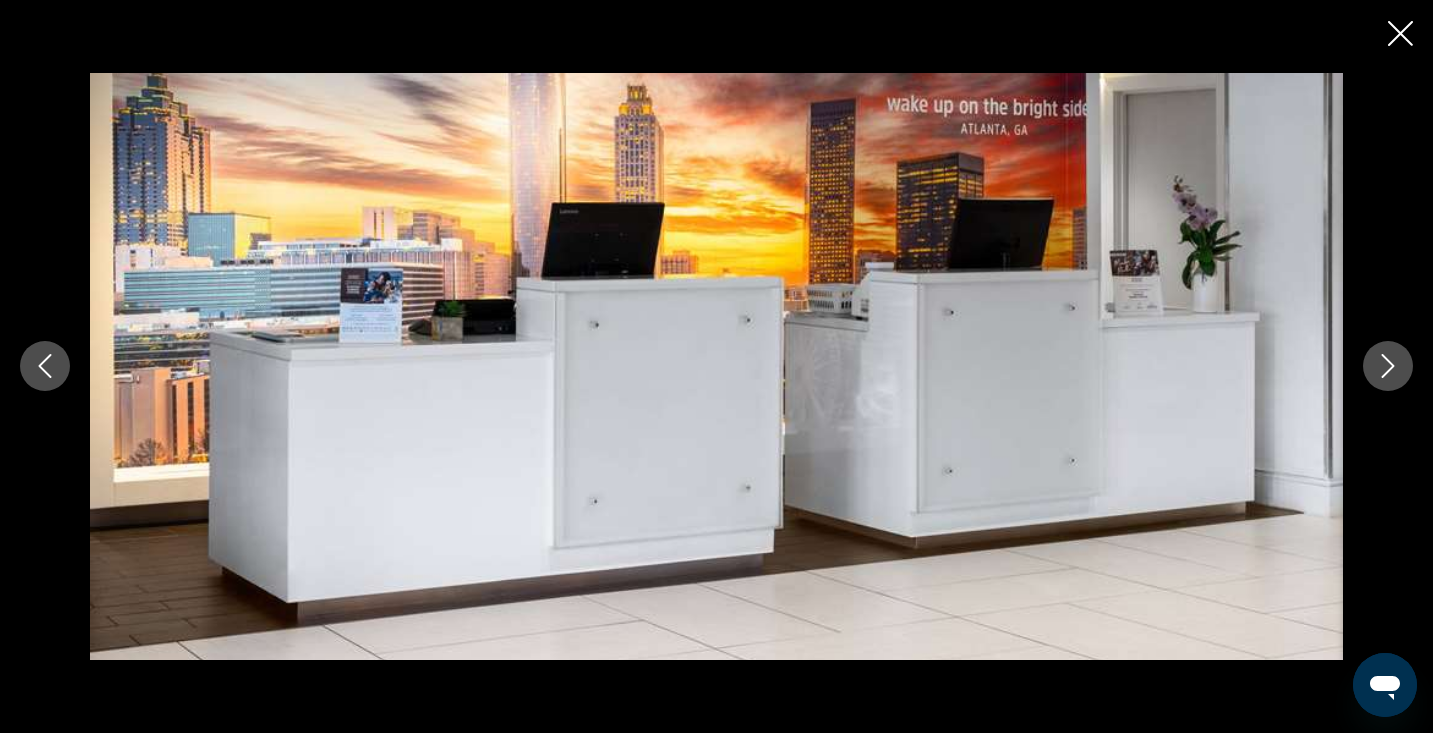 click at bounding box center [1388, 366] 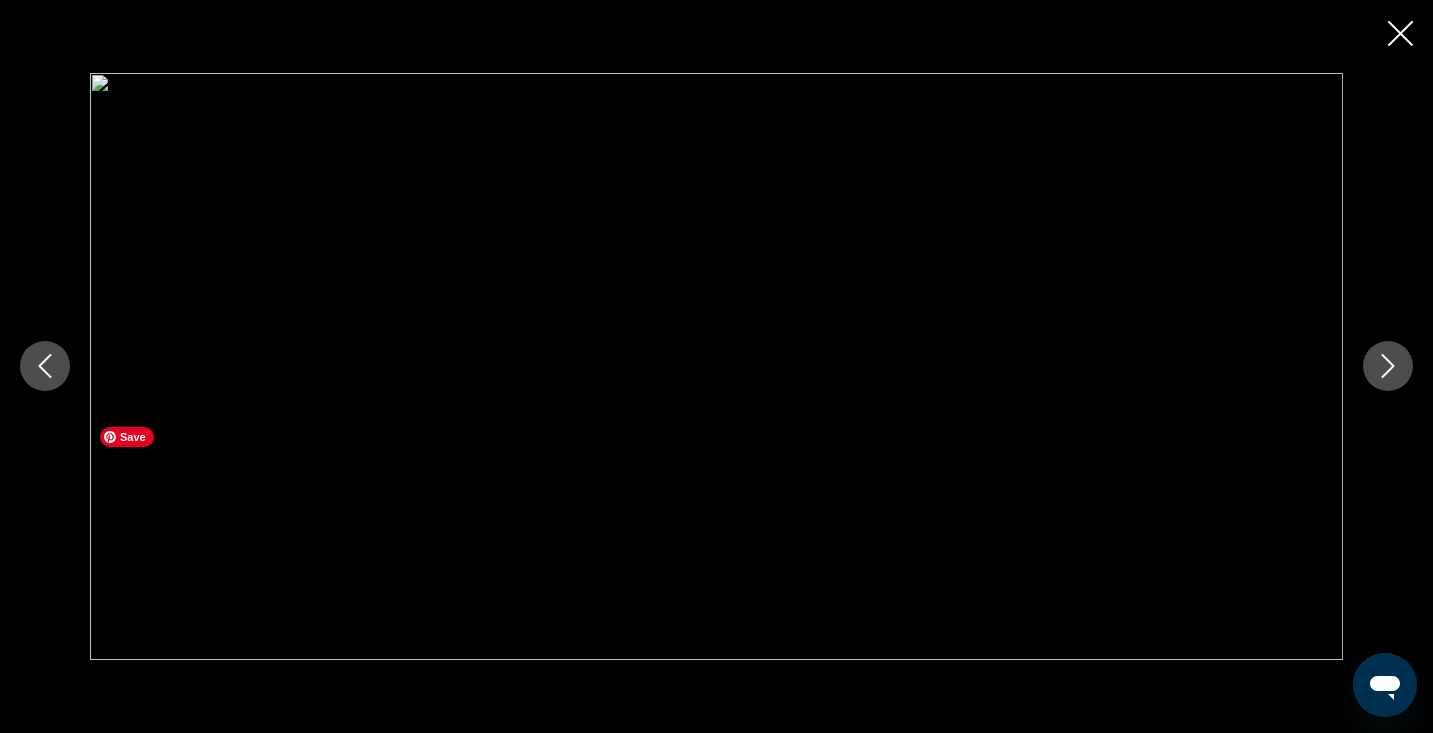 scroll, scrollTop: 433, scrollLeft: 0, axis: vertical 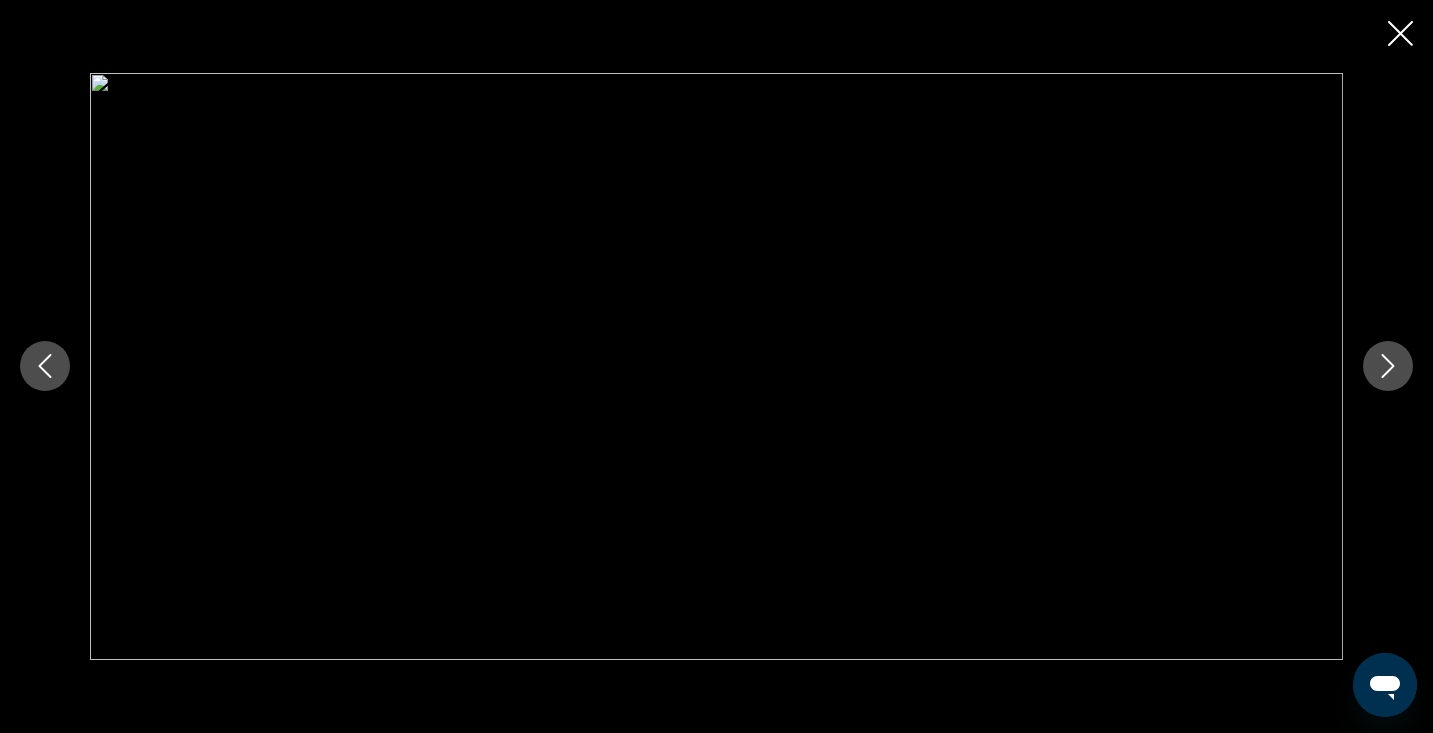 click at bounding box center [1400, 33] 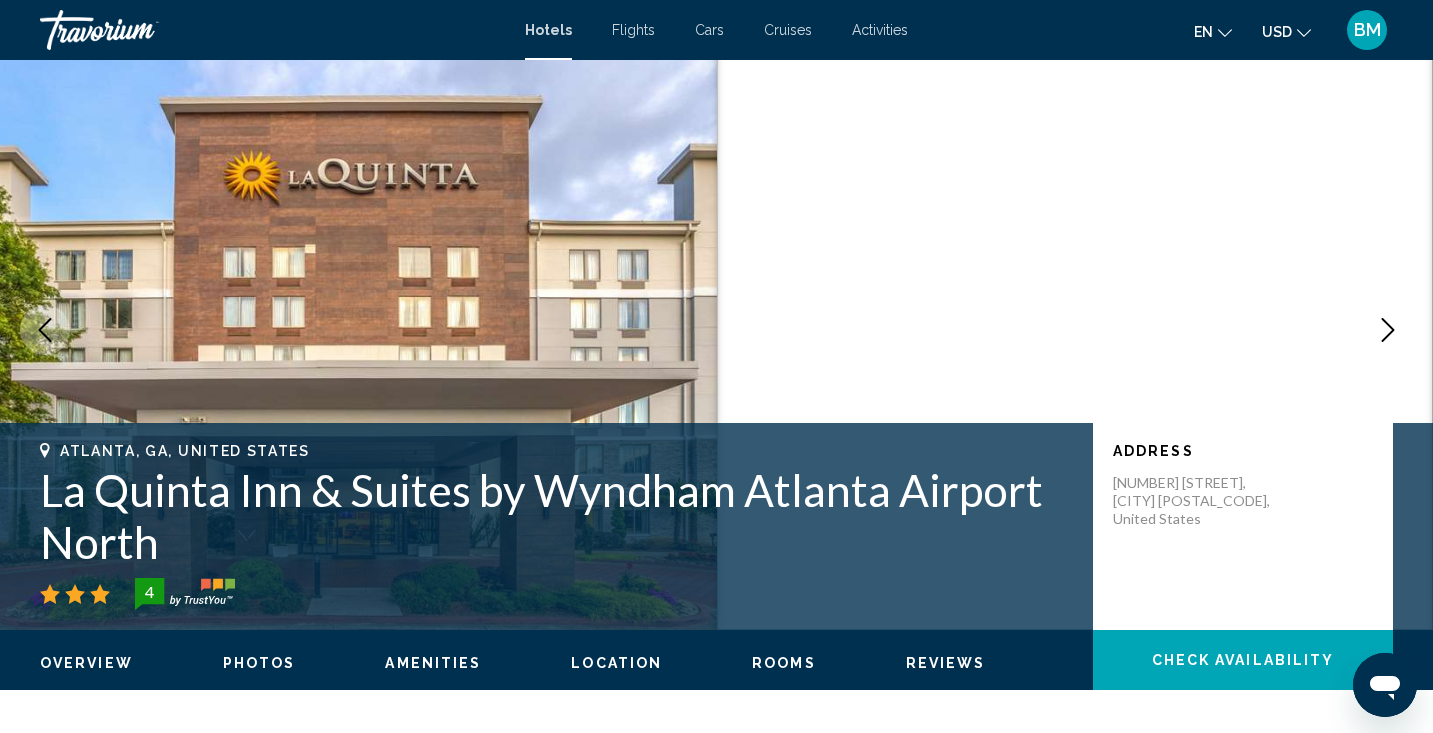 scroll, scrollTop: 28, scrollLeft: 0, axis: vertical 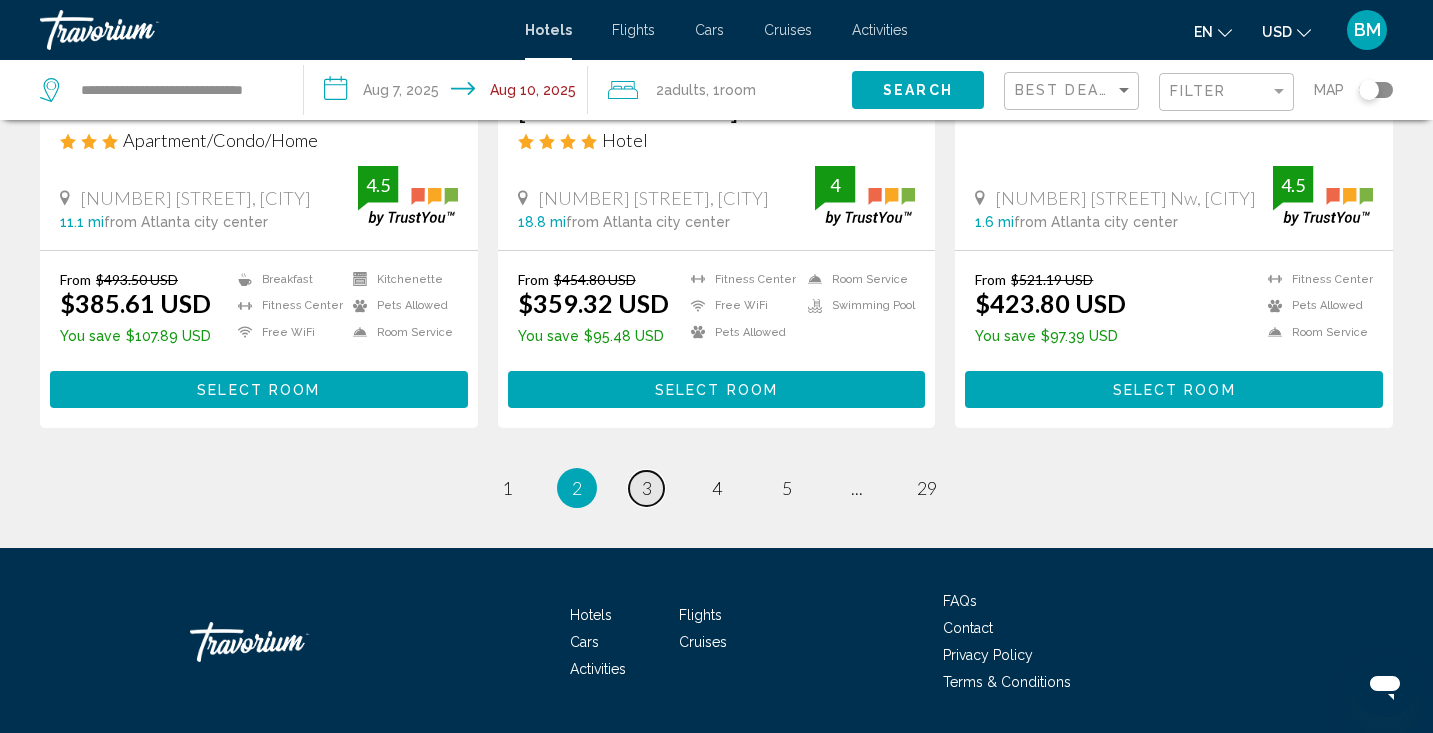 click on "3" at bounding box center [507, 488] 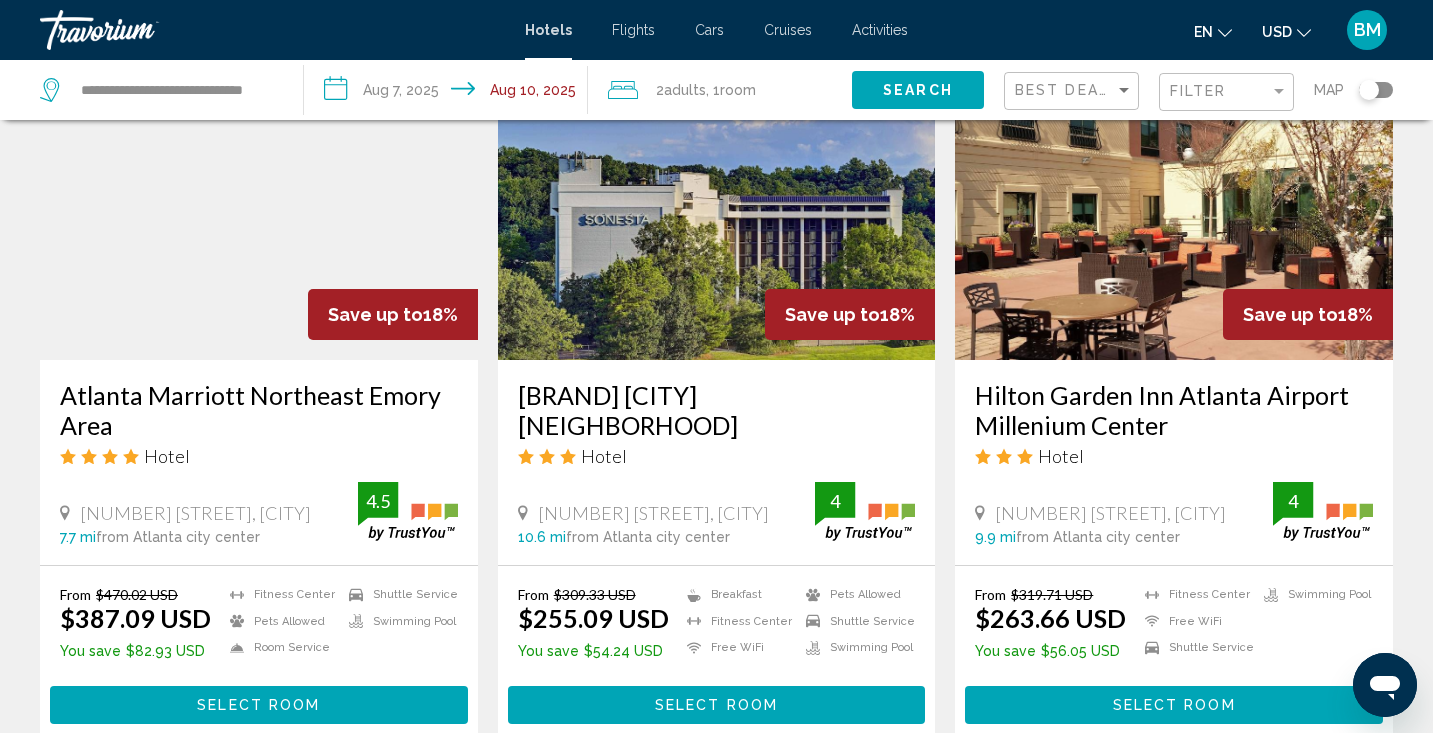 scroll, scrollTop: 888, scrollLeft: 0, axis: vertical 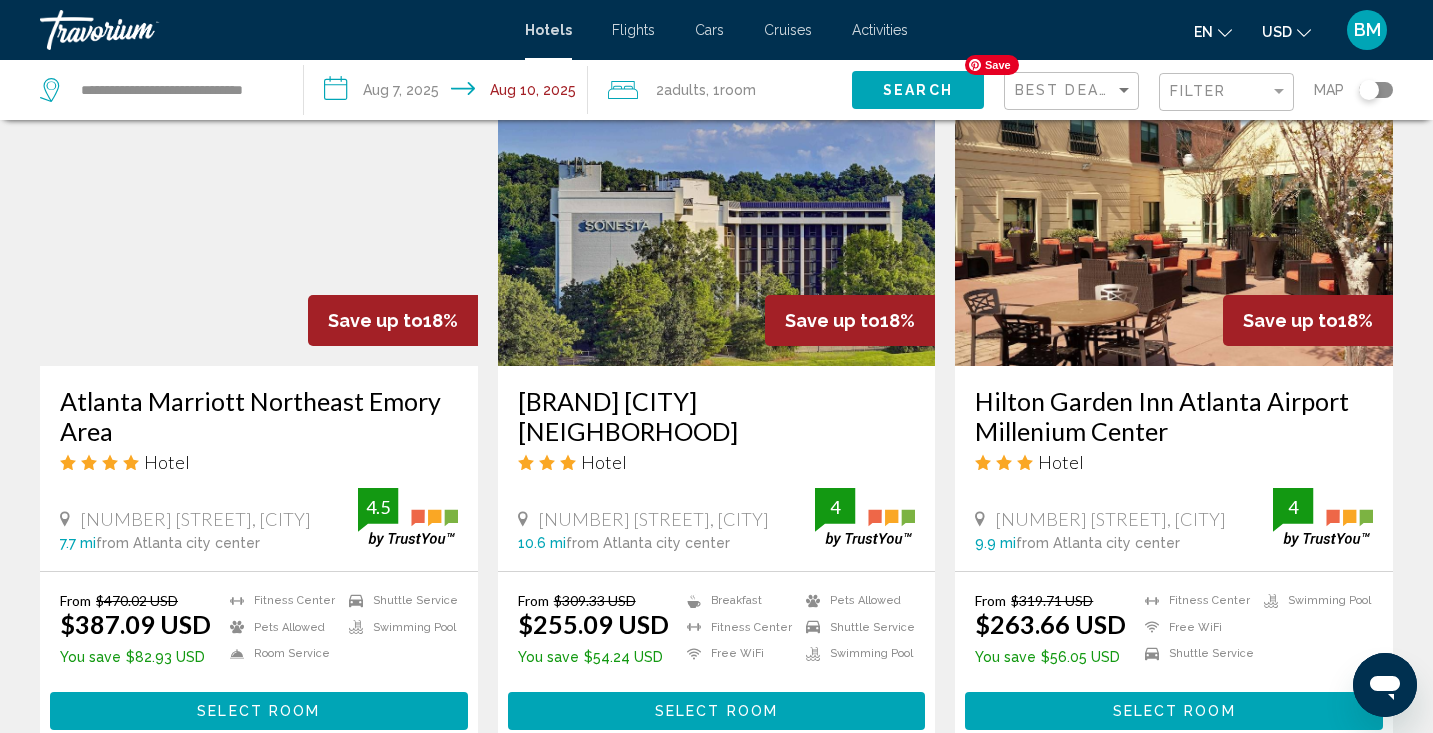 click at bounding box center [1174, 206] 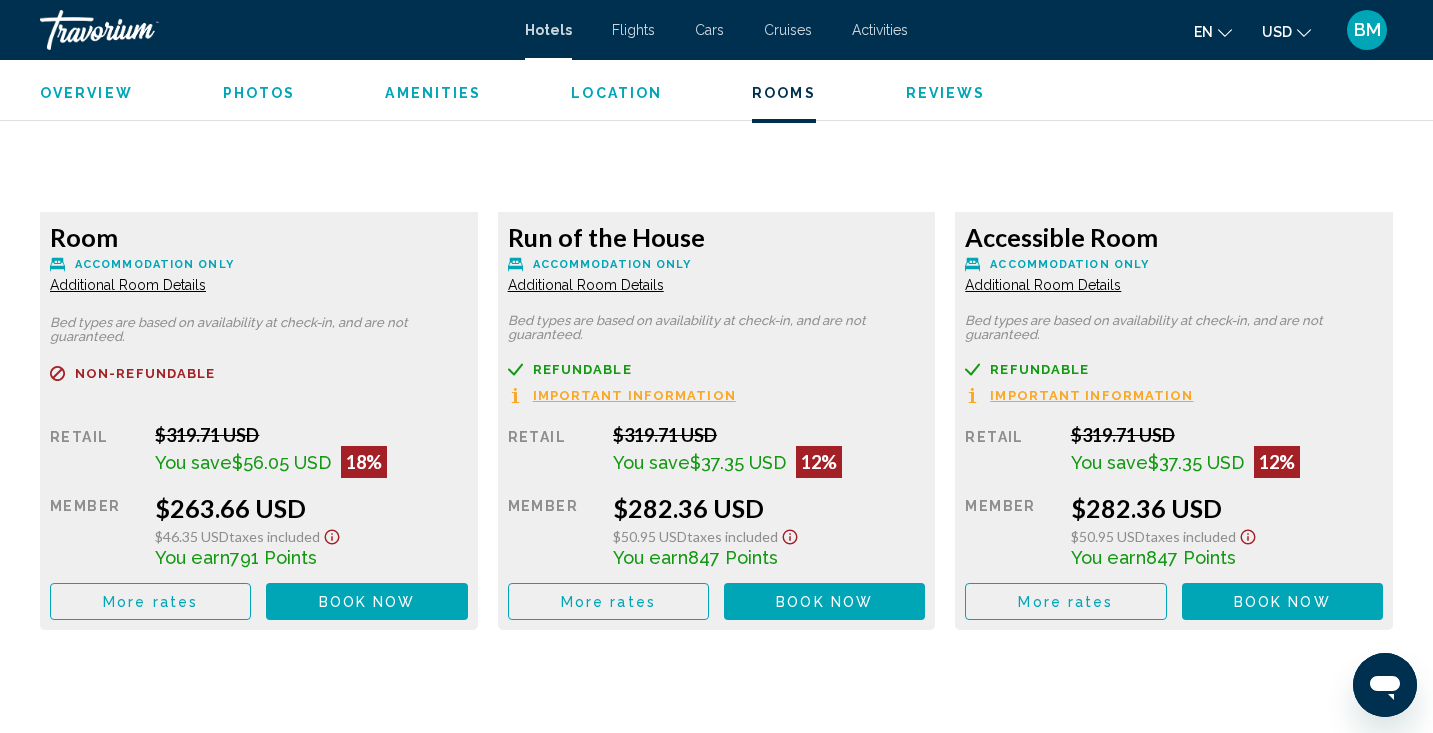 scroll, scrollTop: 2876, scrollLeft: 0, axis: vertical 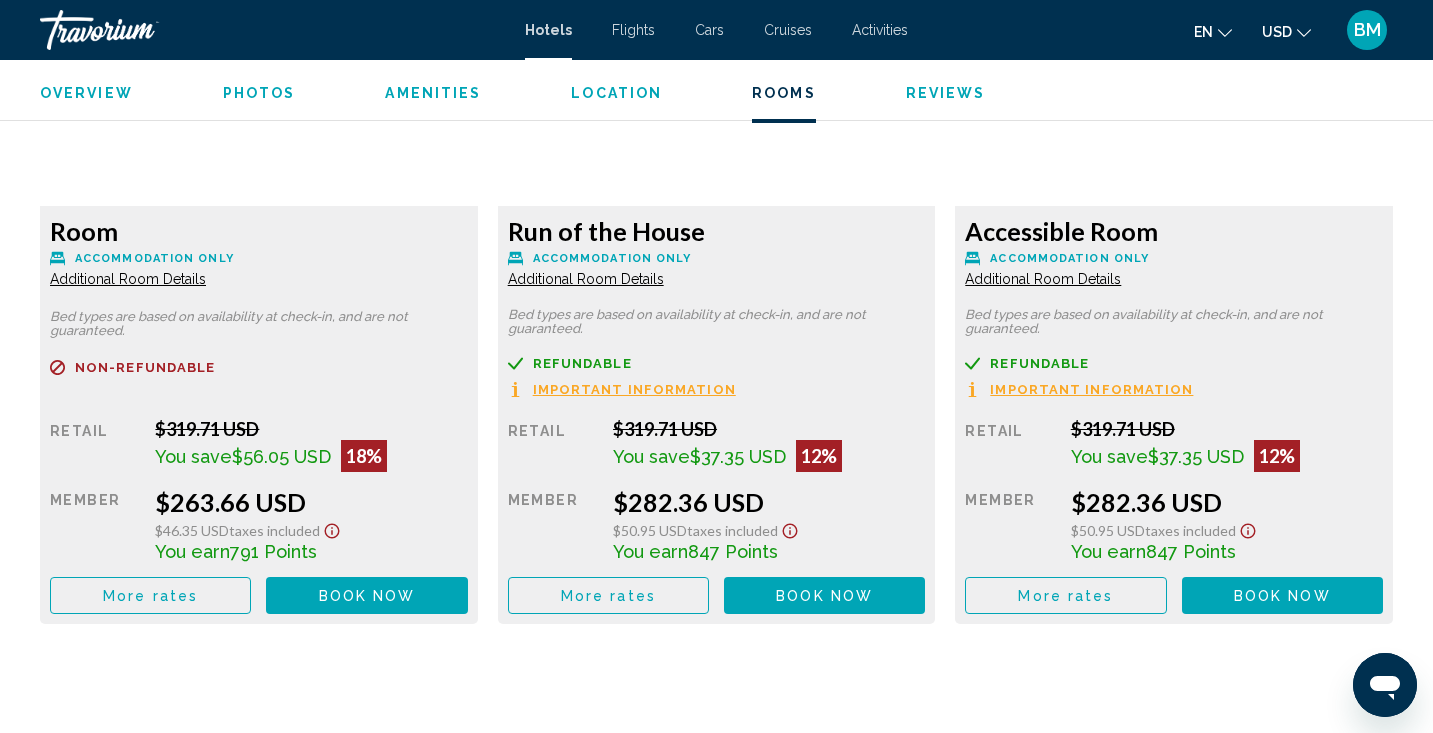 click on "Additional Room Details" at bounding box center (128, 279) 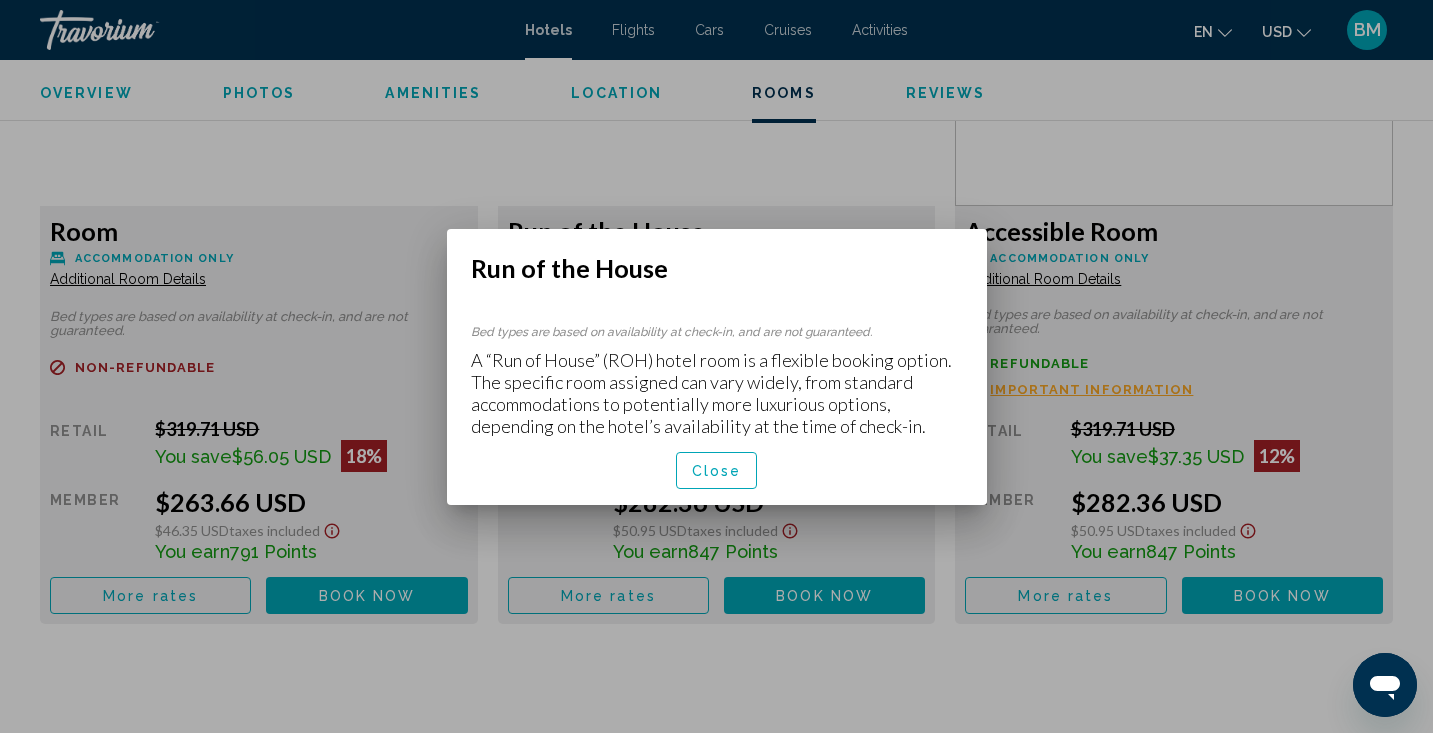 scroll, scrollTop: 0, scrollLeft: 0, axis: both 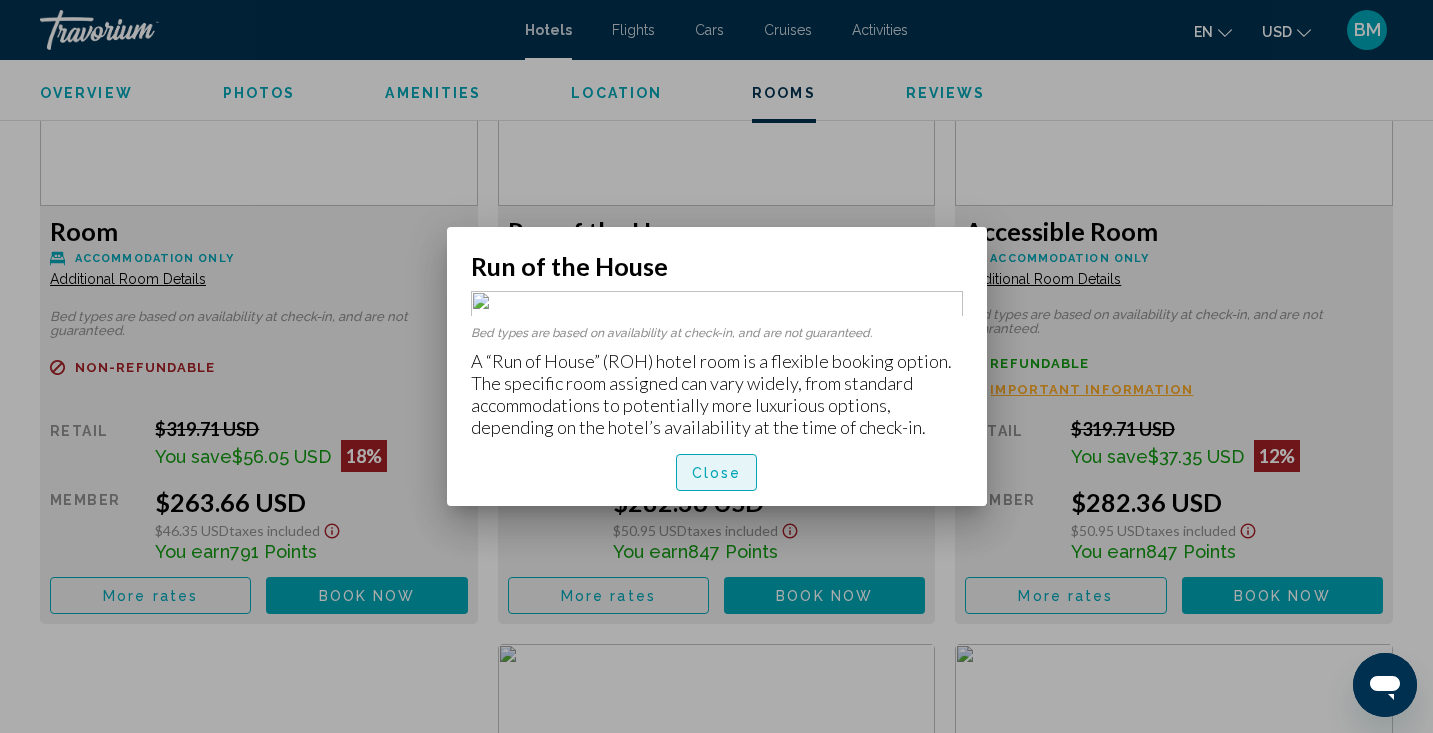 click on "Close" at bounding box center (717, 473) 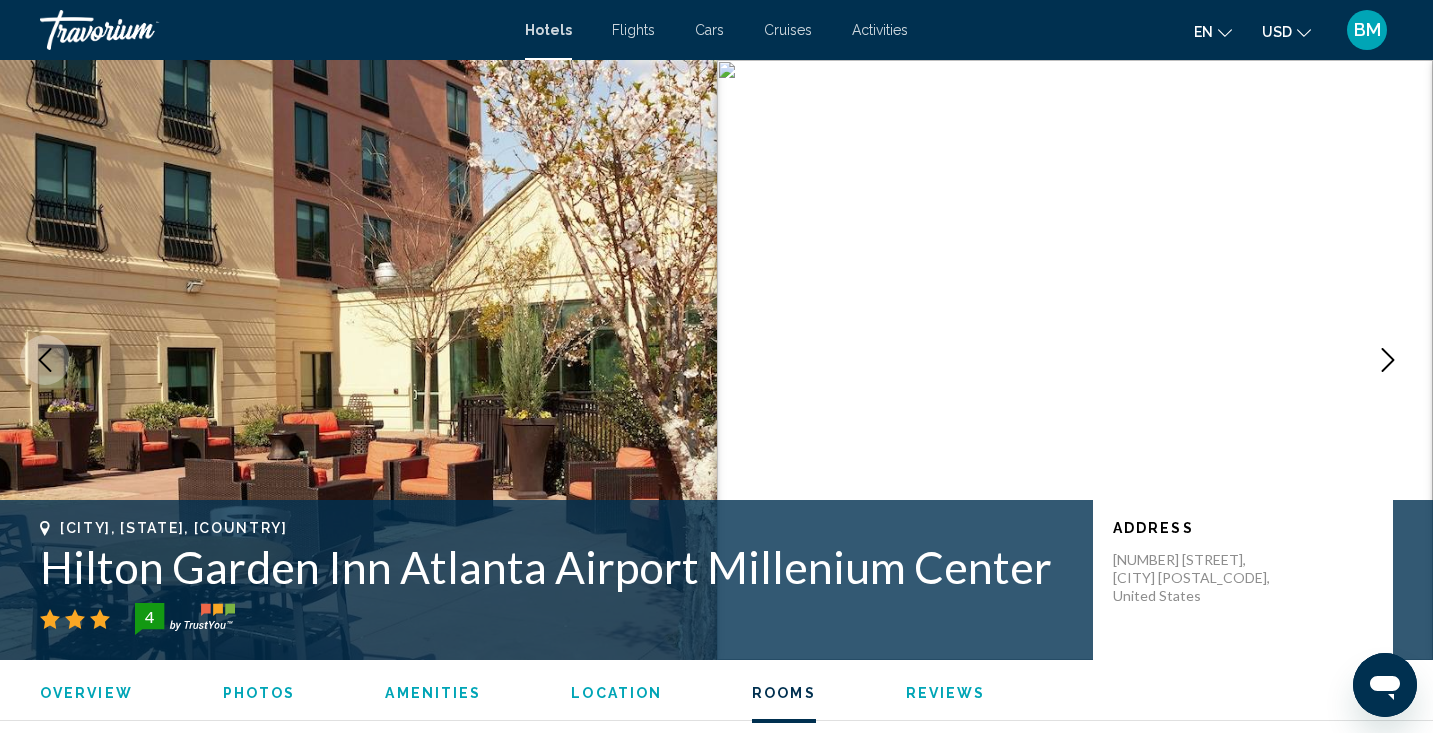 scroll, scrollTop: 2876, scrollLeft: 0, axis: vertical 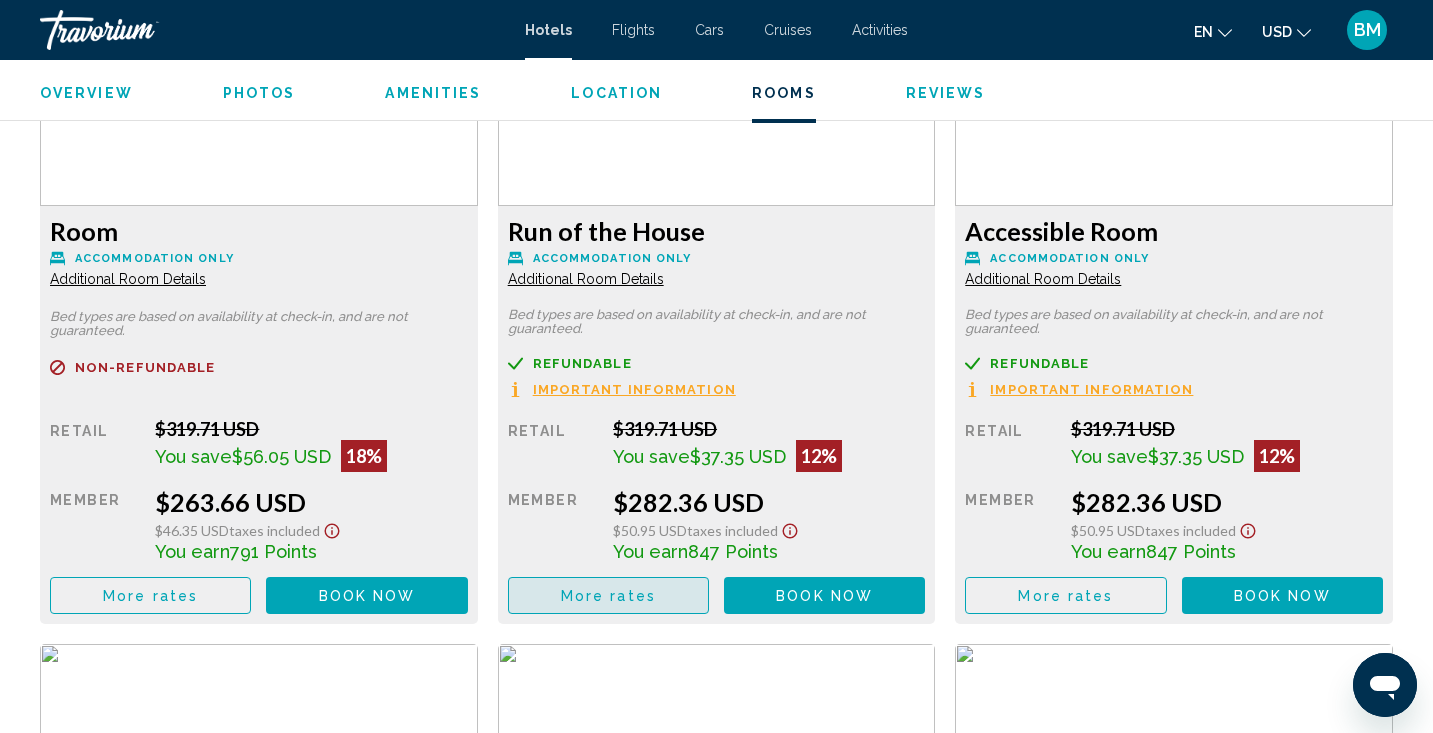 click on "More rates" at bounding box center (608, 596) 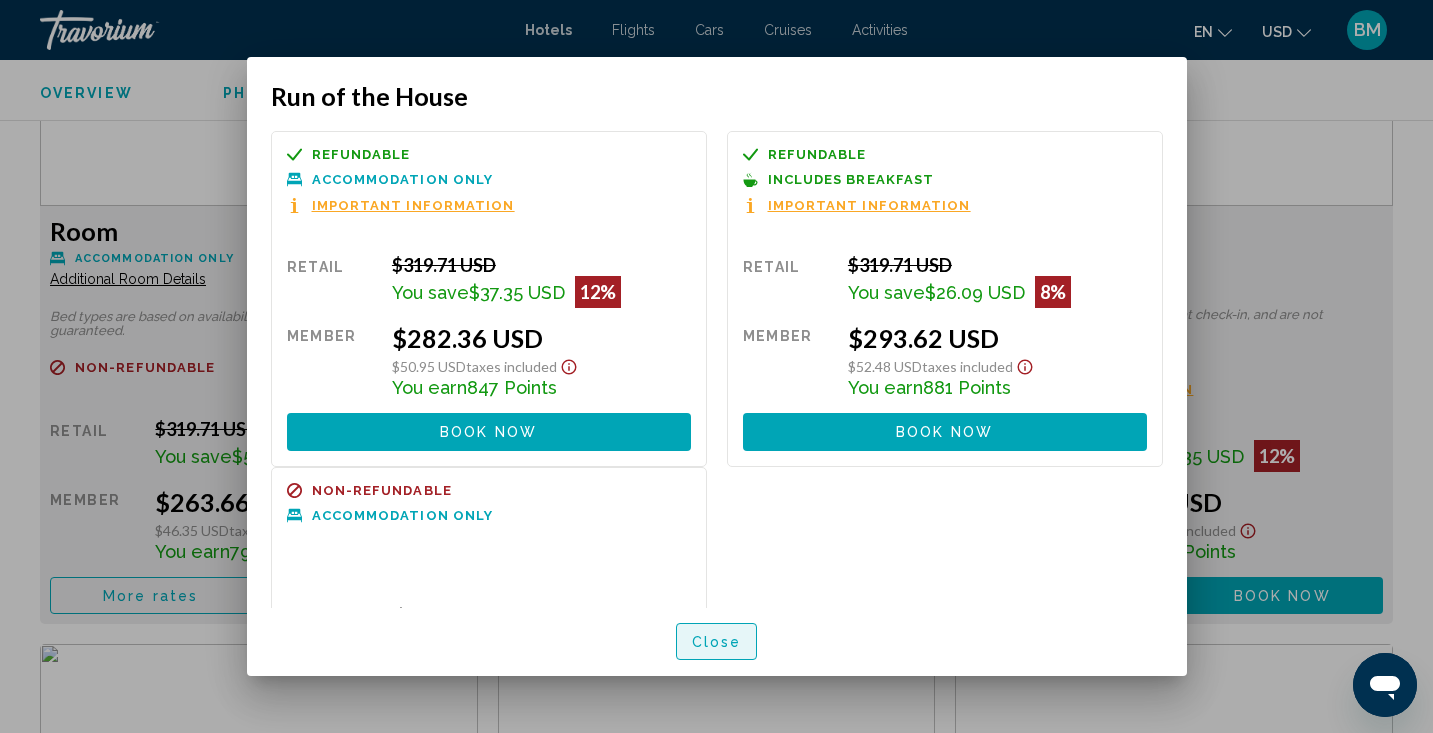 click on "Close" at bounding box center (717, 642) 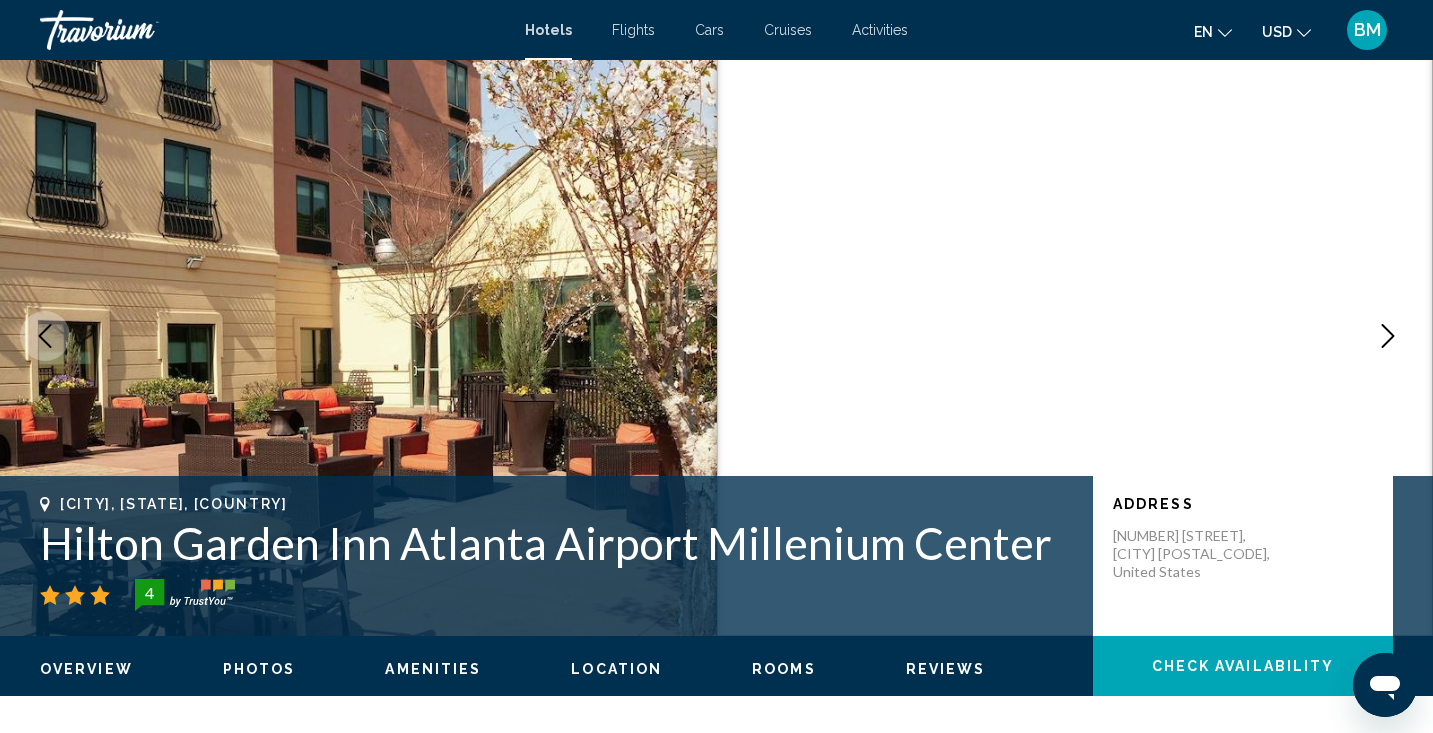 scroll, scrollTop: 0, scrollLeft: 0, axis: both 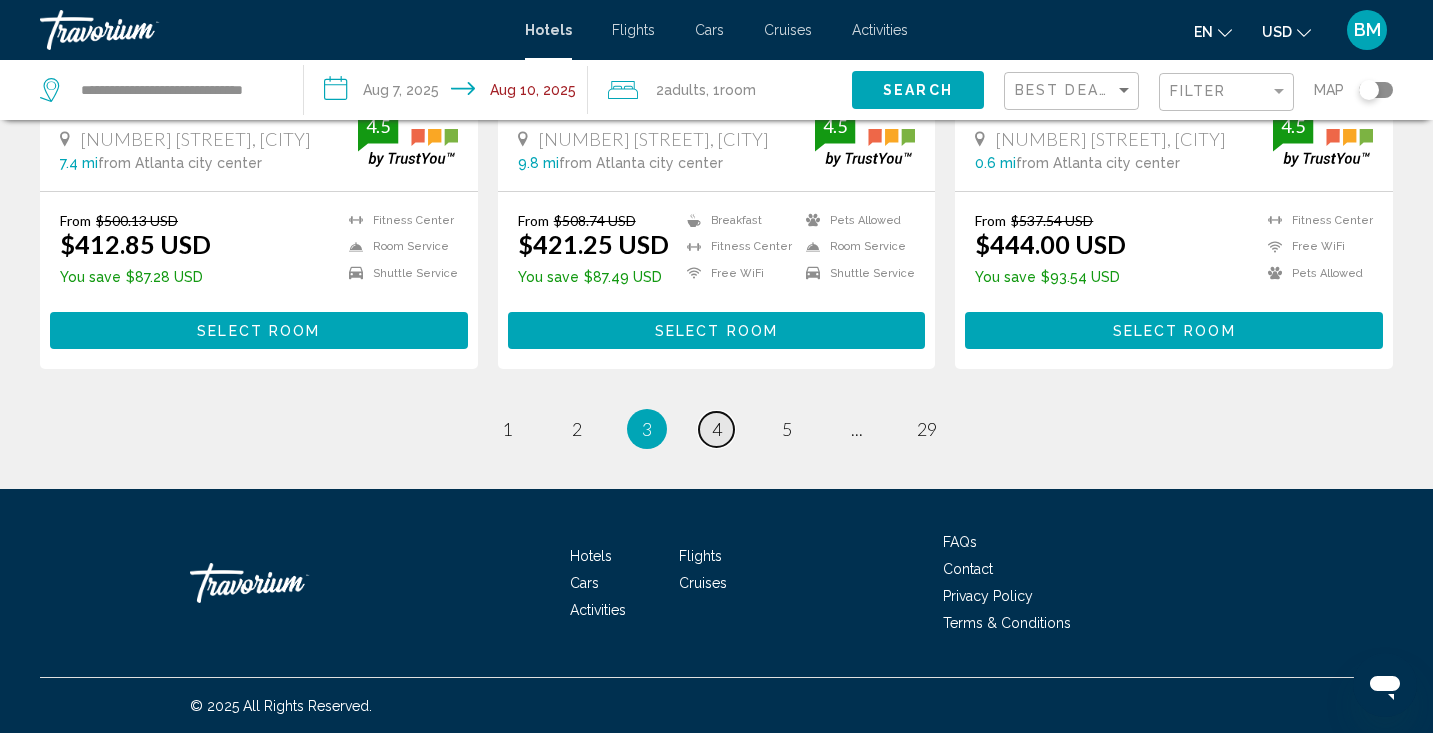 click on "page  4" at bounding box center [506, 429] 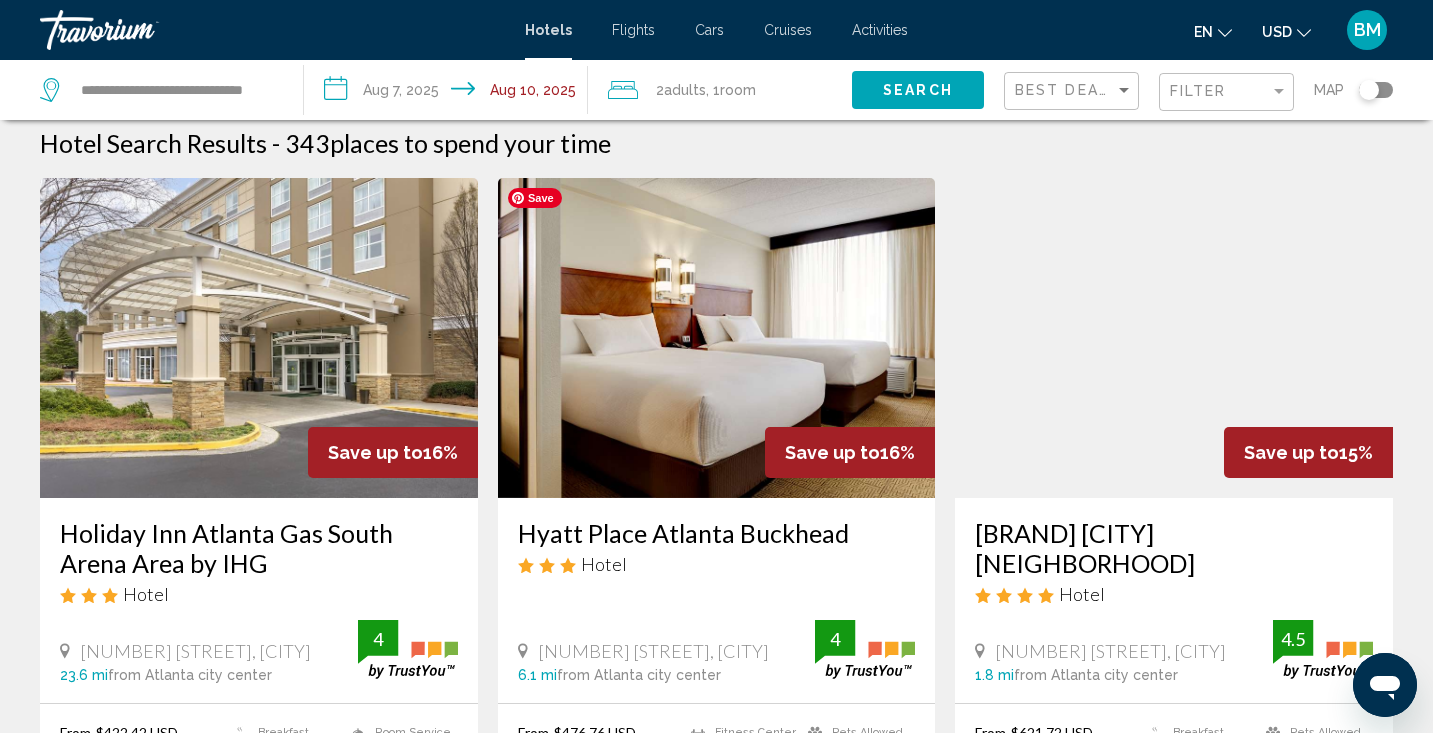 scroll, scrollTop: 0, scrollLeft: 0, axis: both 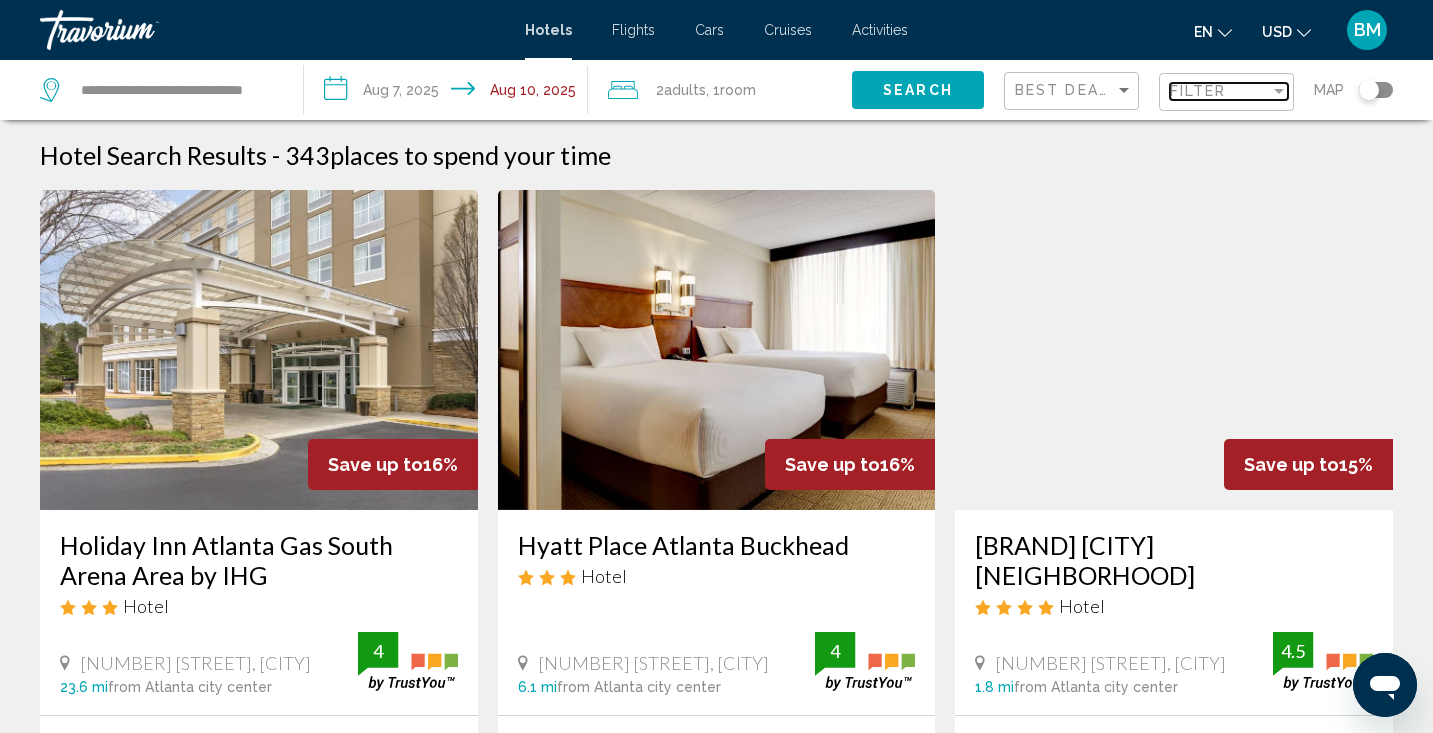 click at bounding box center [1279, 91] 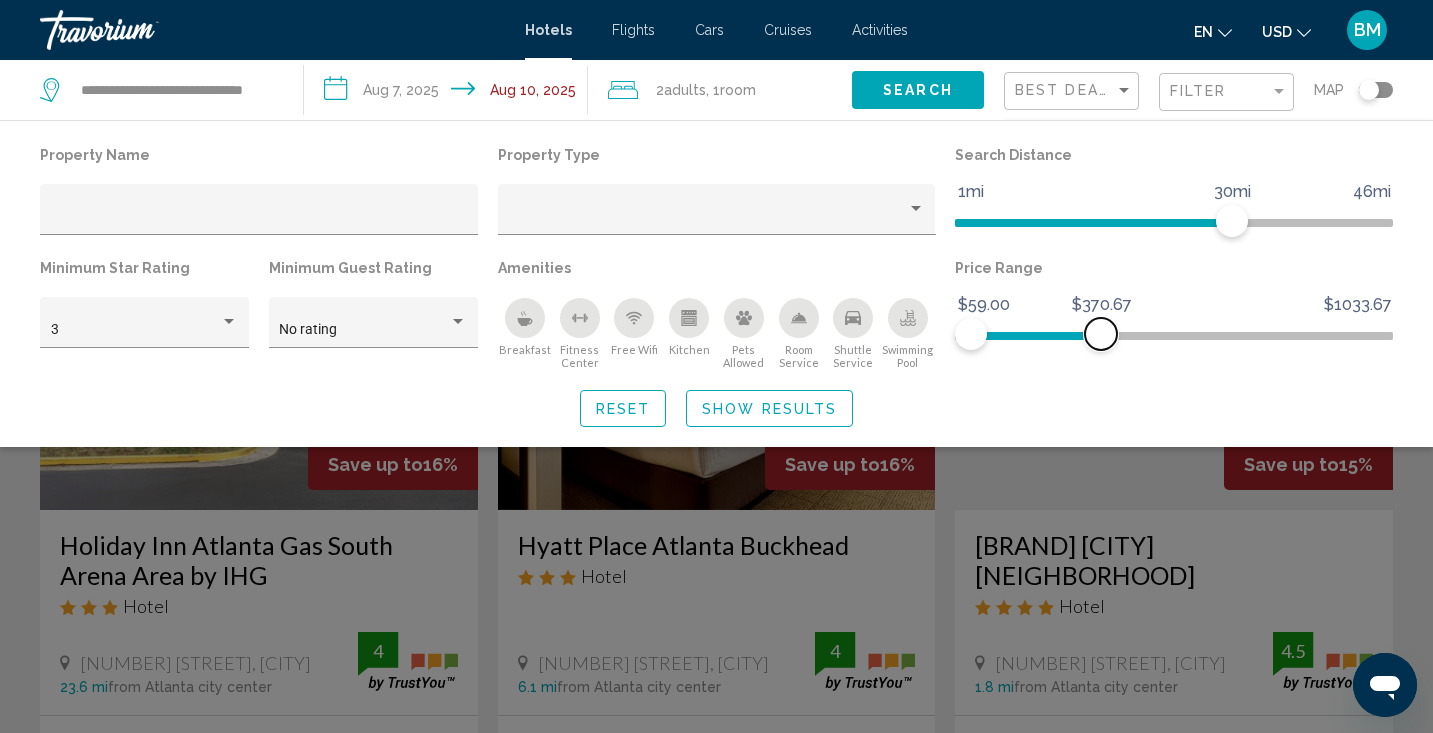 drag, startPoint x: 1382, startPoint y: 332, endPoint x: 1101, endPoint y: 362, distance: 282.5969 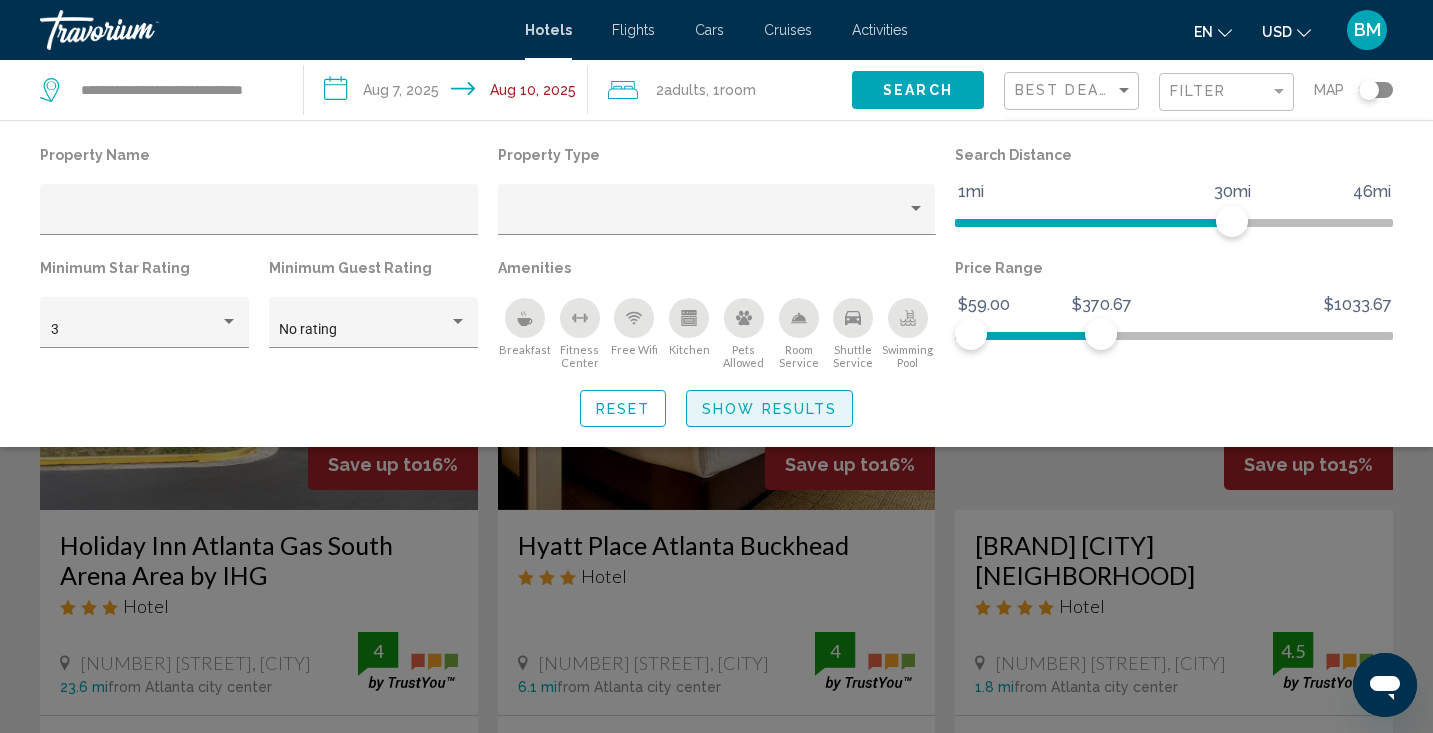click on "Show Results" at bounding box center [769, 409] 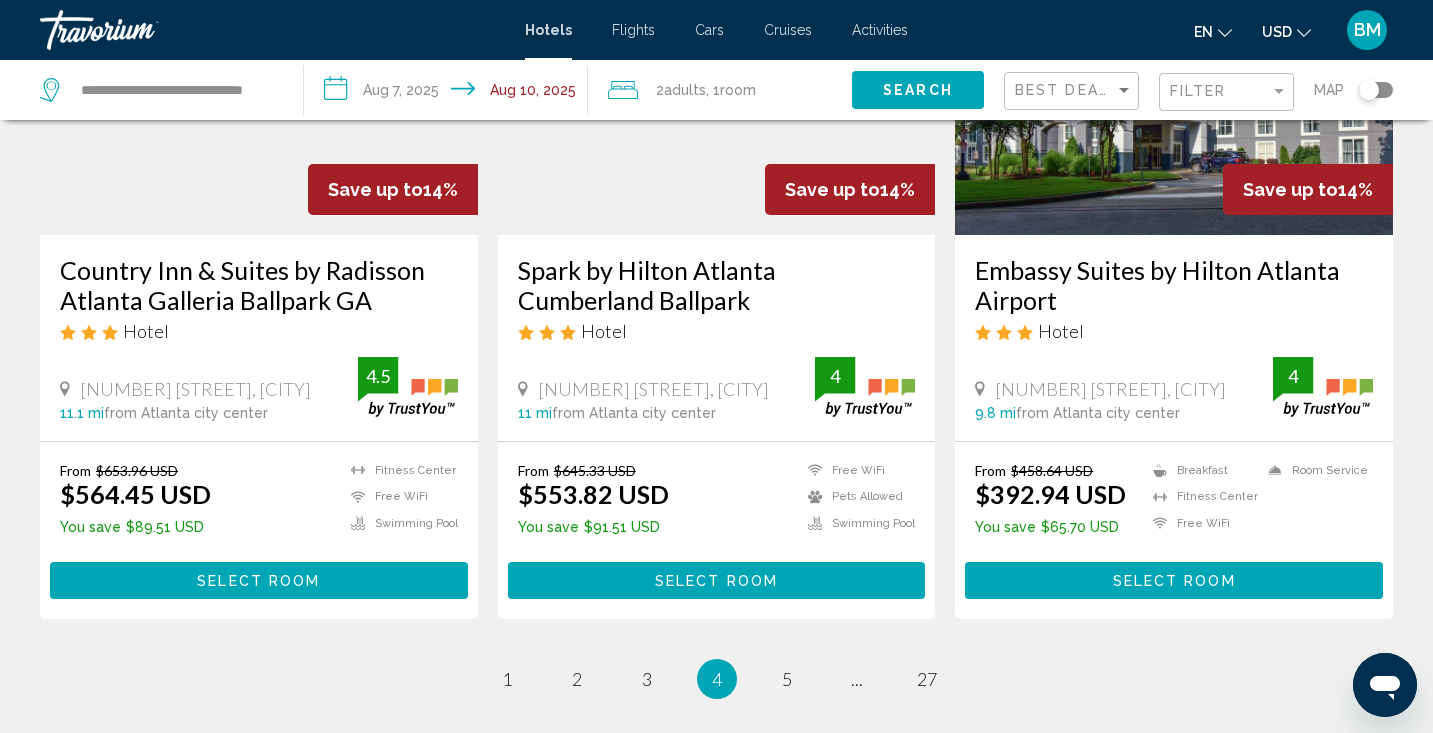 scroll, scrollTop: 2508, scrollLeft: 0, axis: vertical 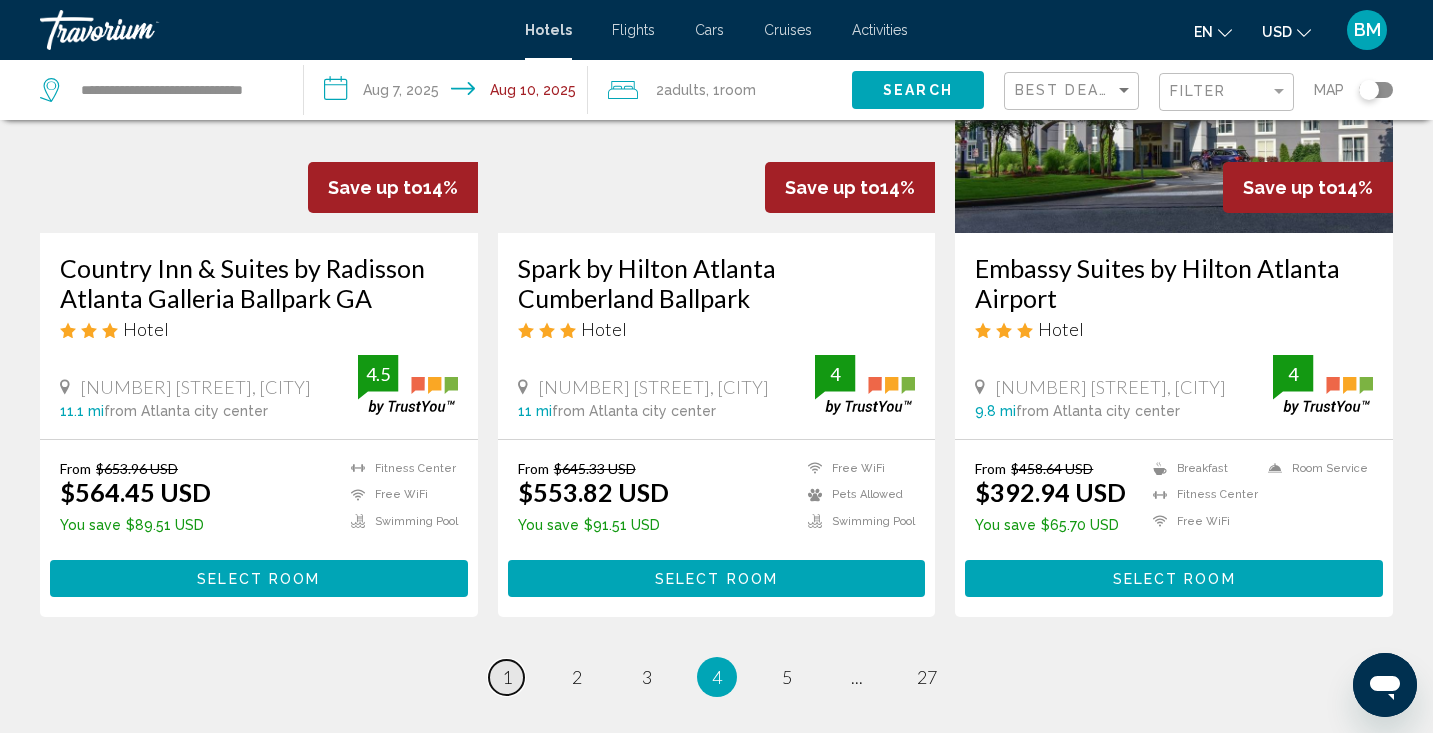 click on "1" at bounding box center (507, 677) 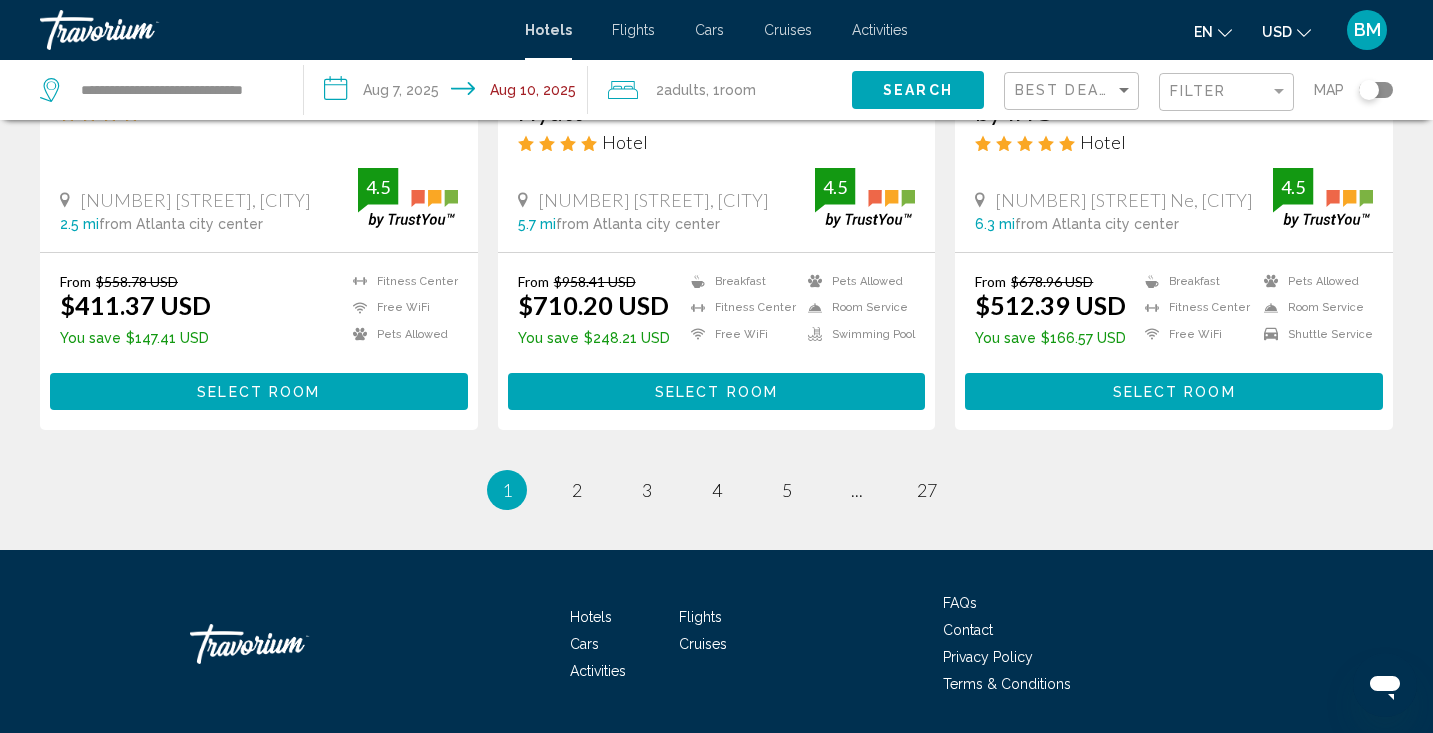 scroll, scrollTop: 2705, scrollLeft: 0, axis: vertical 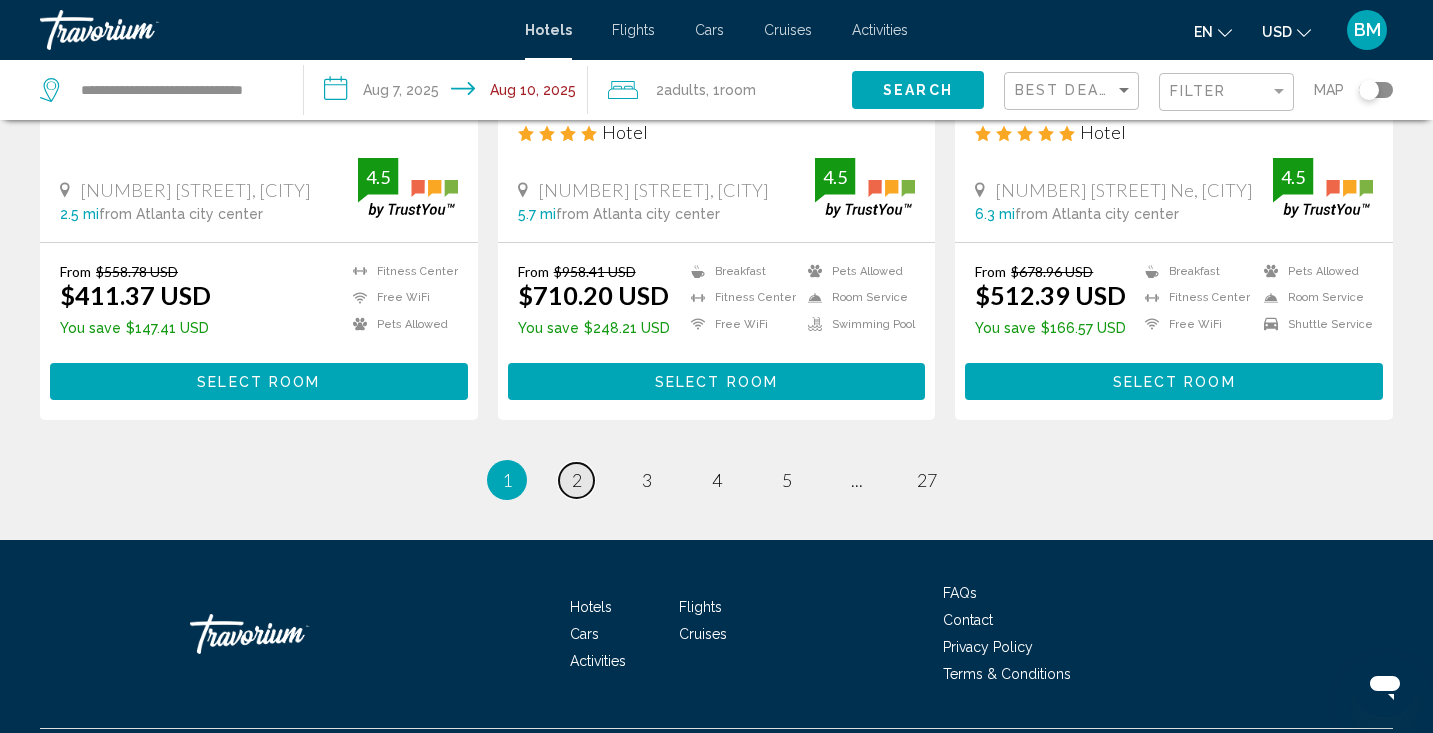 click on "2" at bounding box center [577, 480] 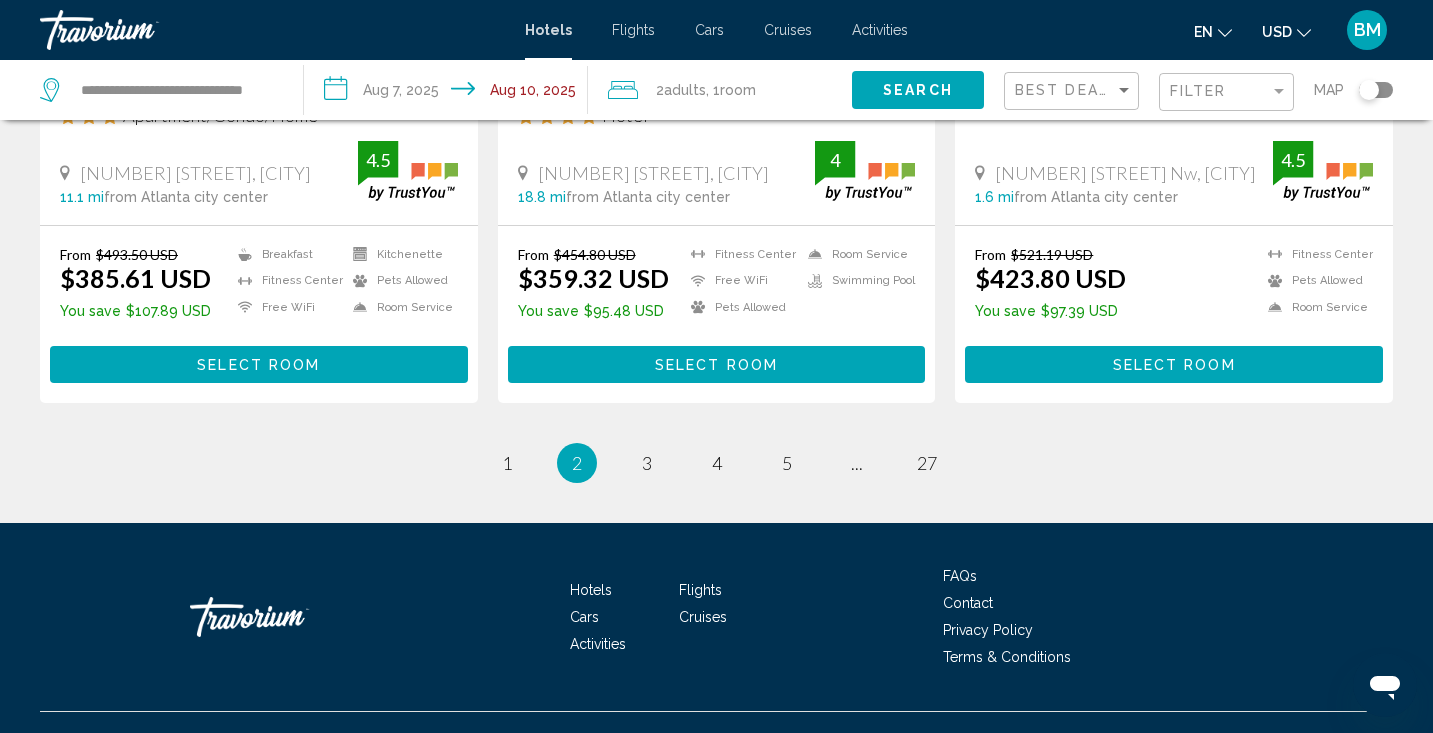 scroll, scrollTop: 2719, scrollLeft: 0, axis: vertical 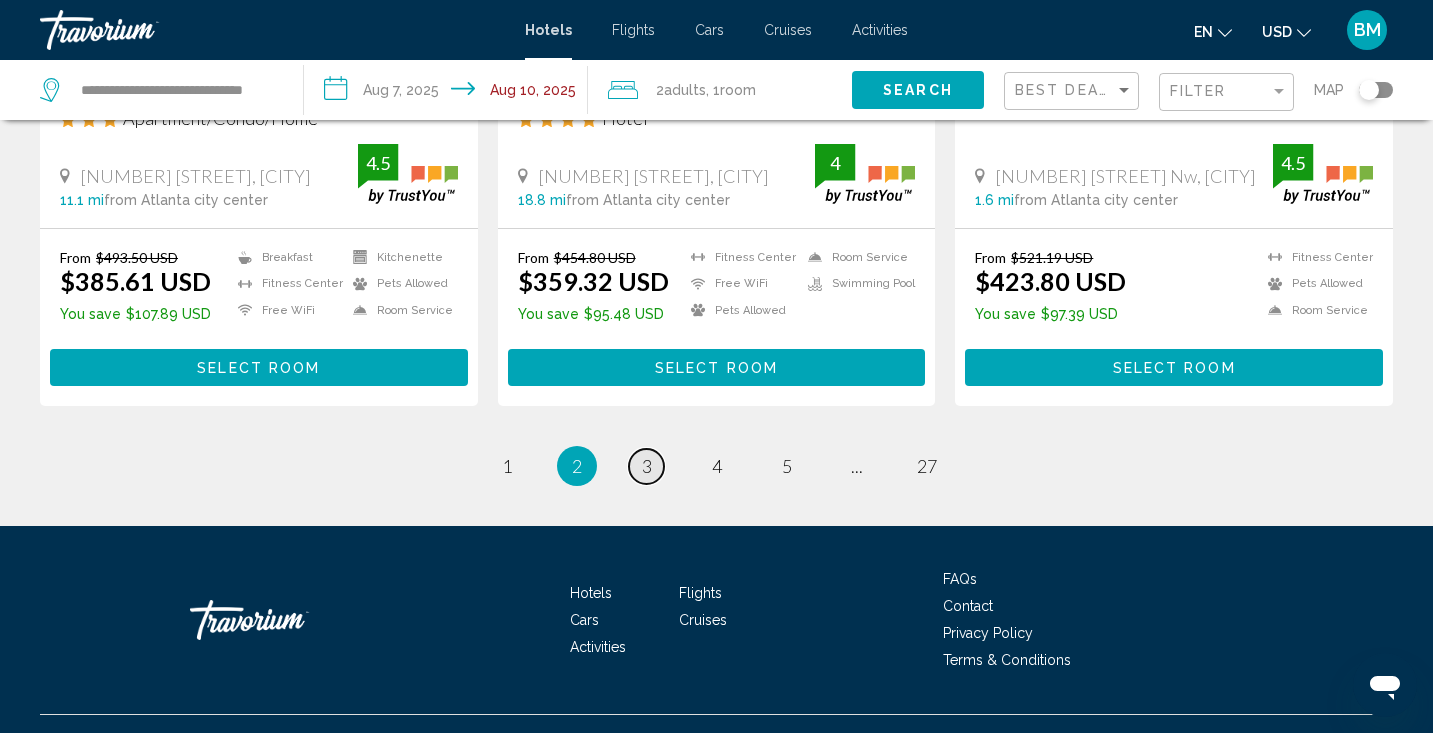 click on "3" at bounding box center [507, 466] 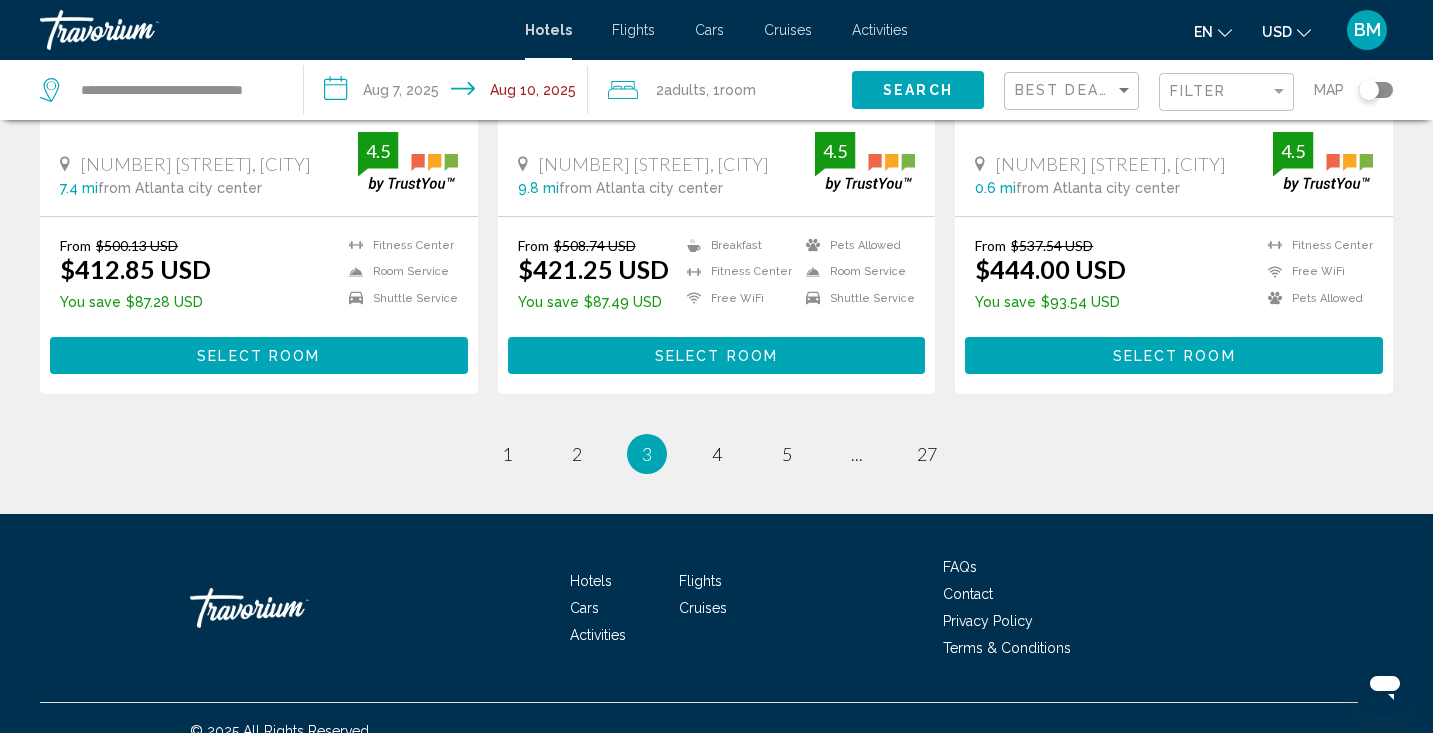 scroll, scrollTop: 2756, scrollLeft: 0, axis: vertical 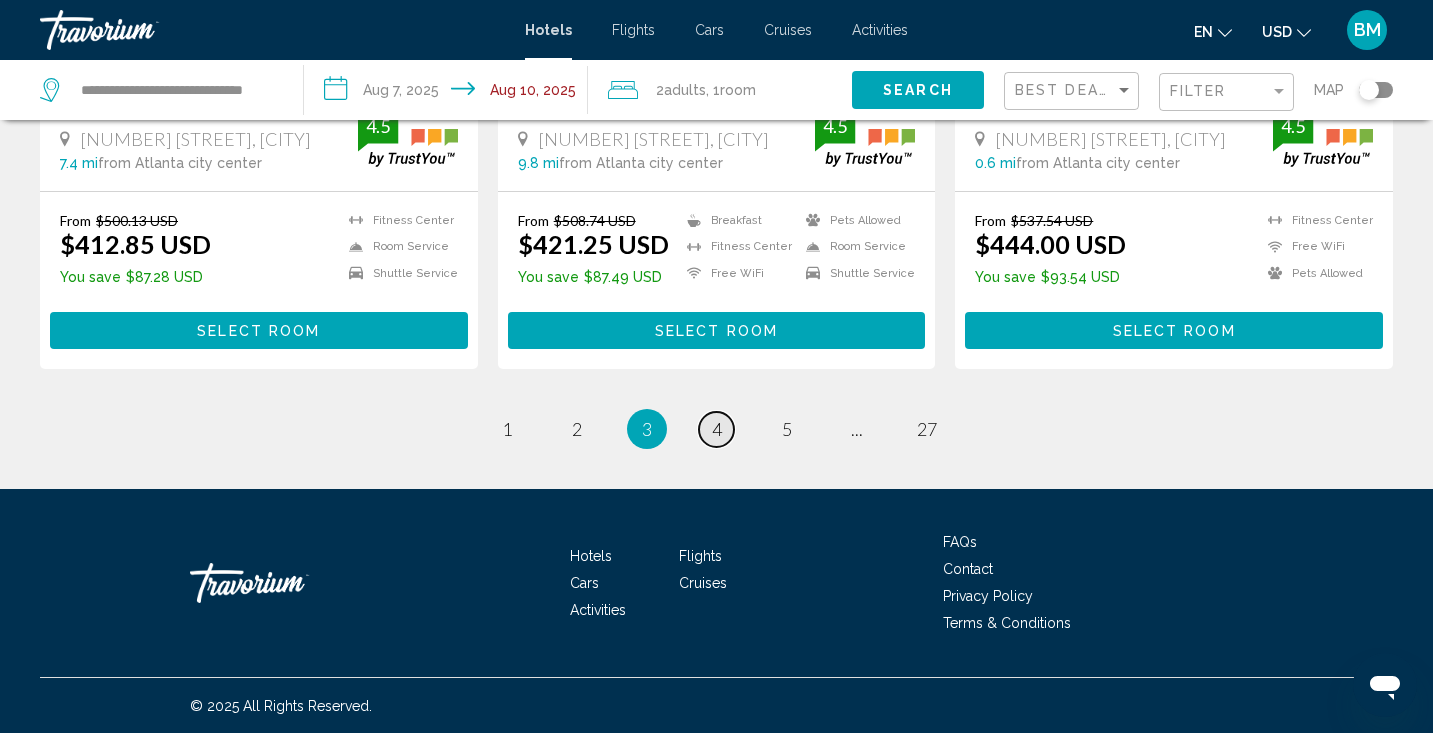 click on "4" at bounding box center [507, 429] 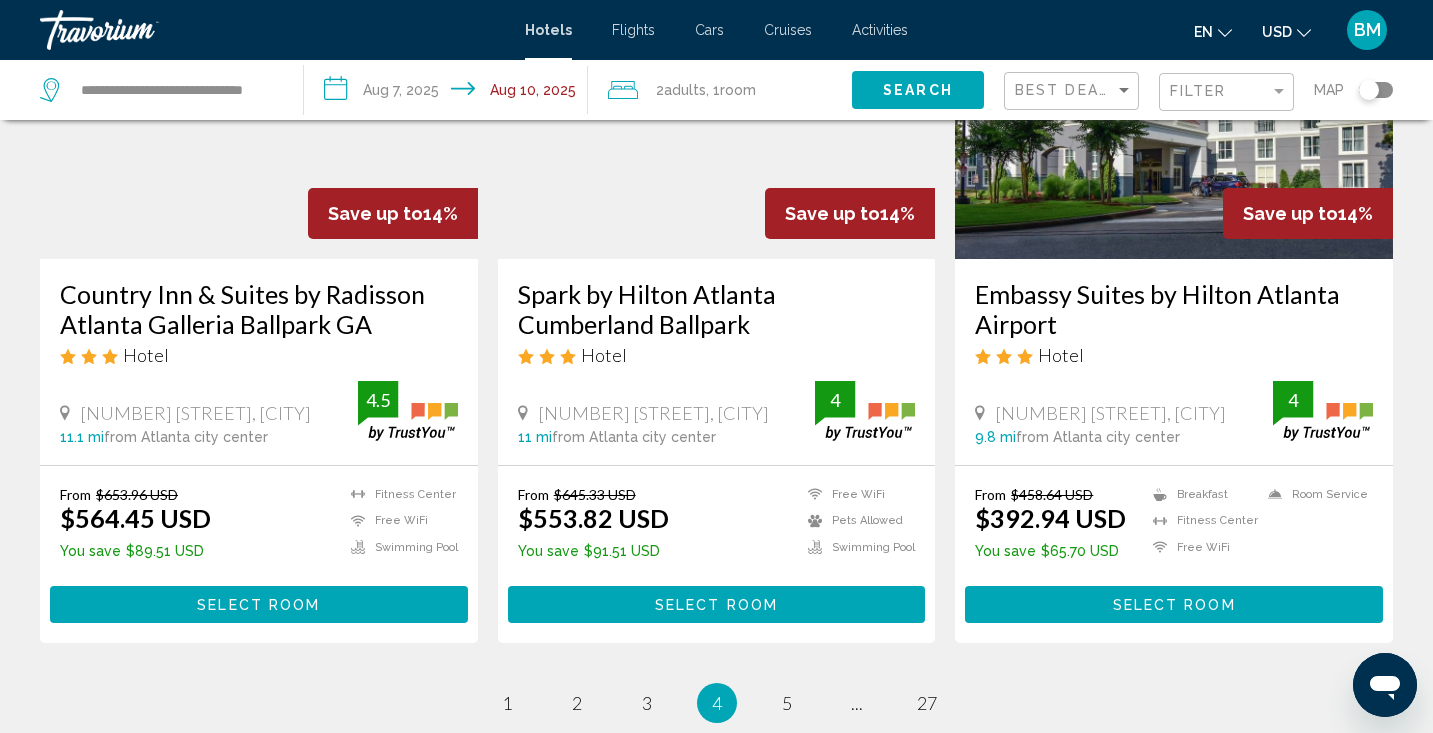 scroll, scrollTop: 2490, scrollLeft: 0, axis: vertical 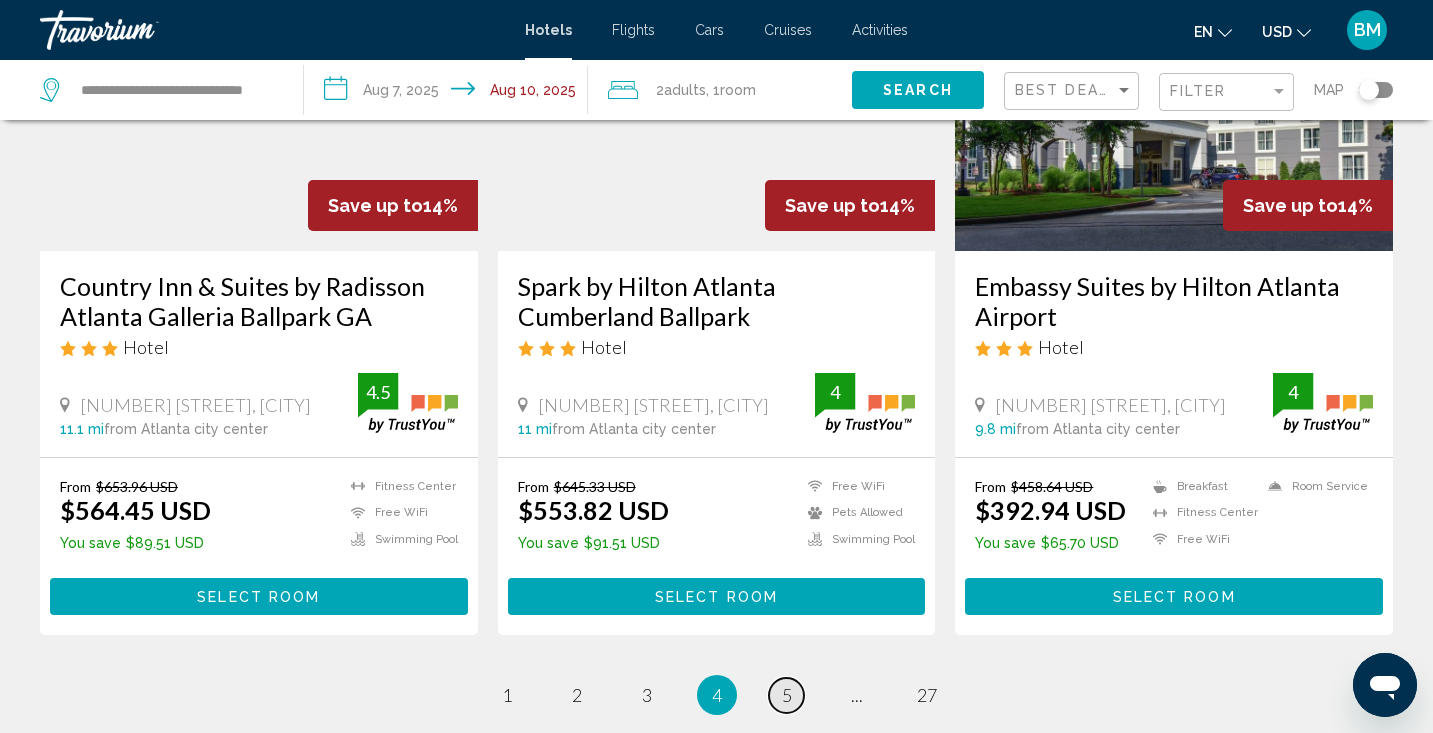 click on "5" at bounding box center [507, 695] 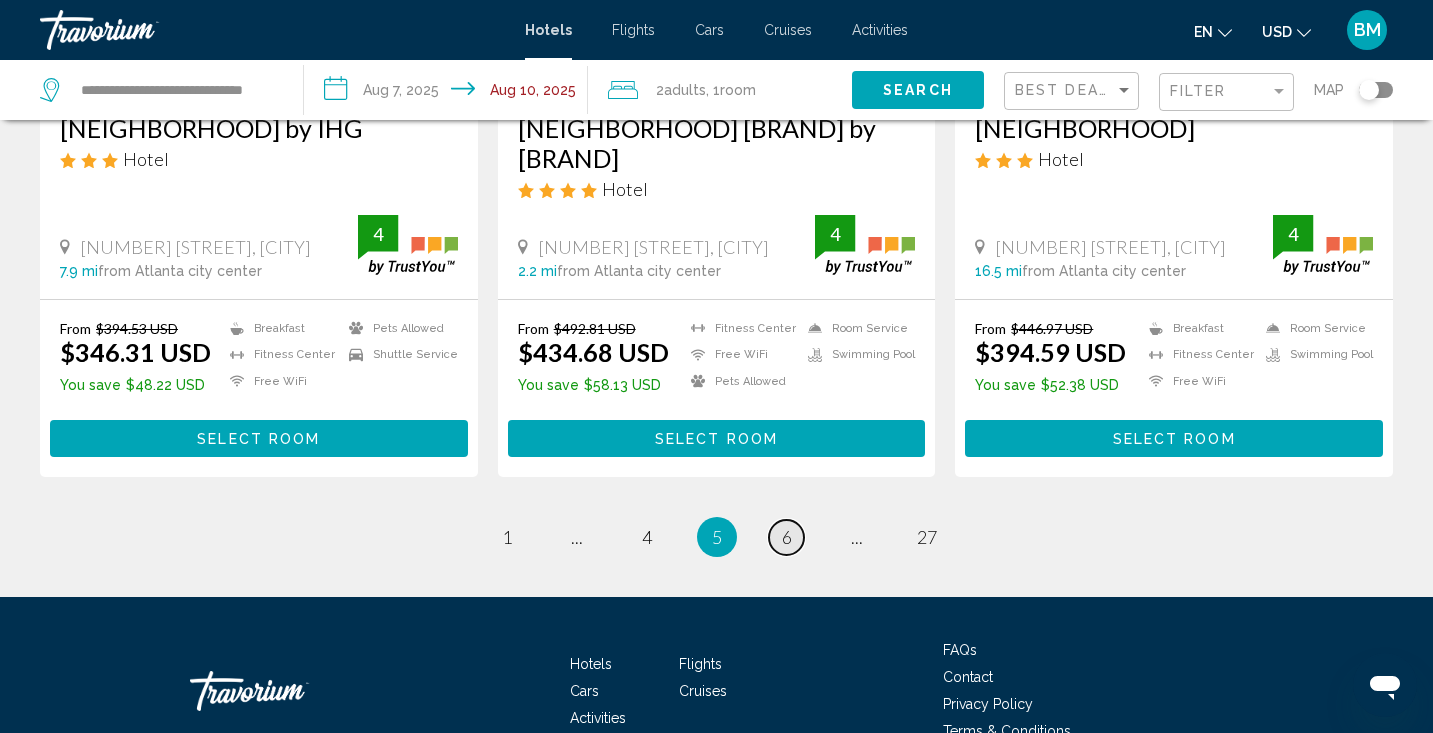 scroll, scrollTop: 2756, scrollLeft: 0, axis: vertical 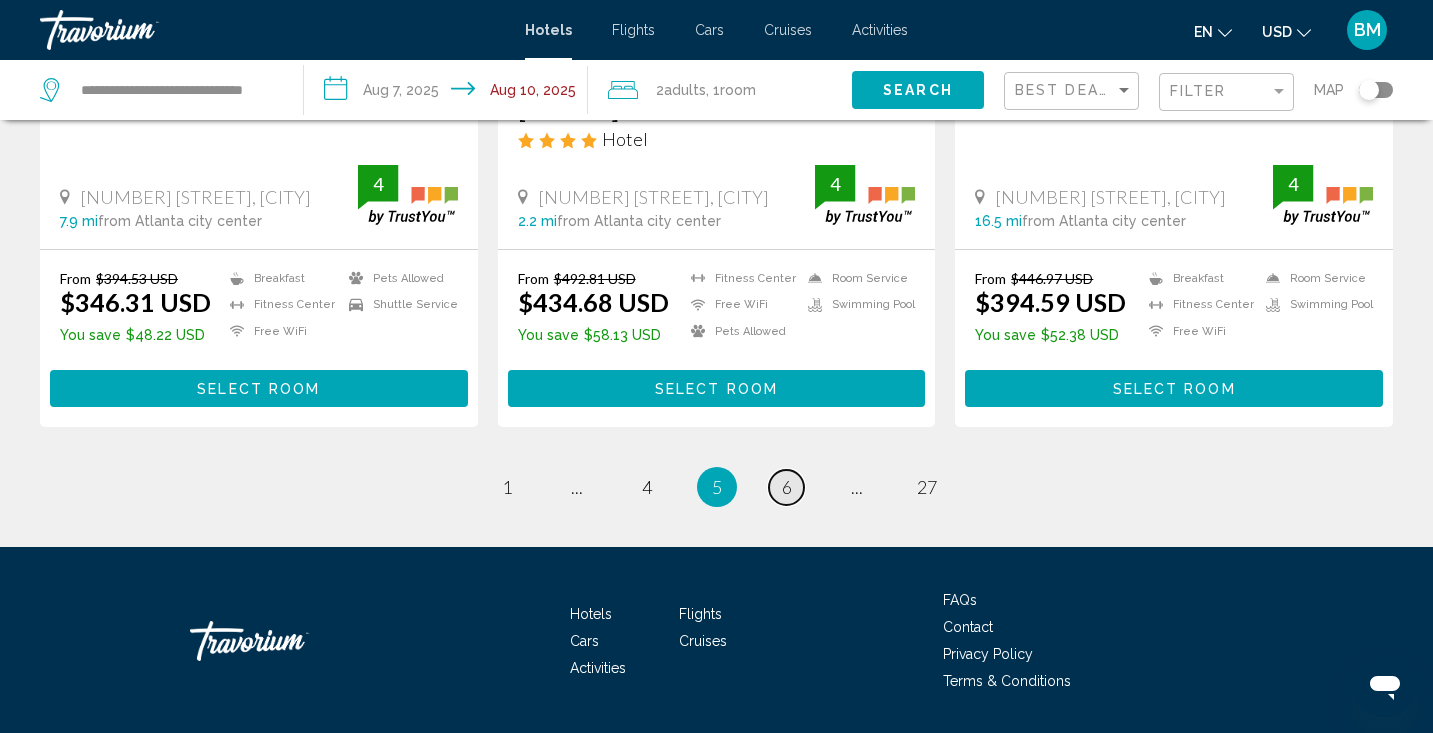 click on "6" at bounding box center (507, 487) 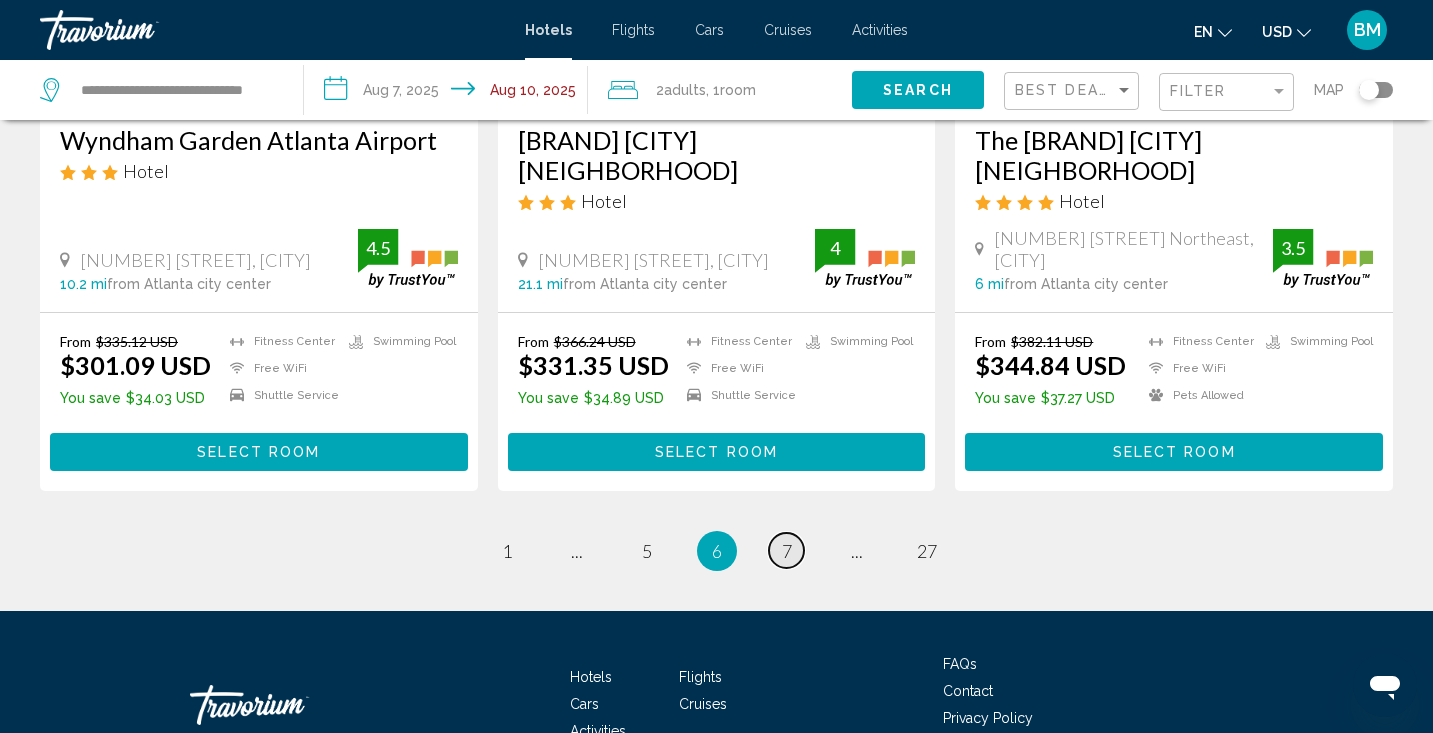 scroll, scrollTop: 2758, scrollLeft: 0, axis: vertical 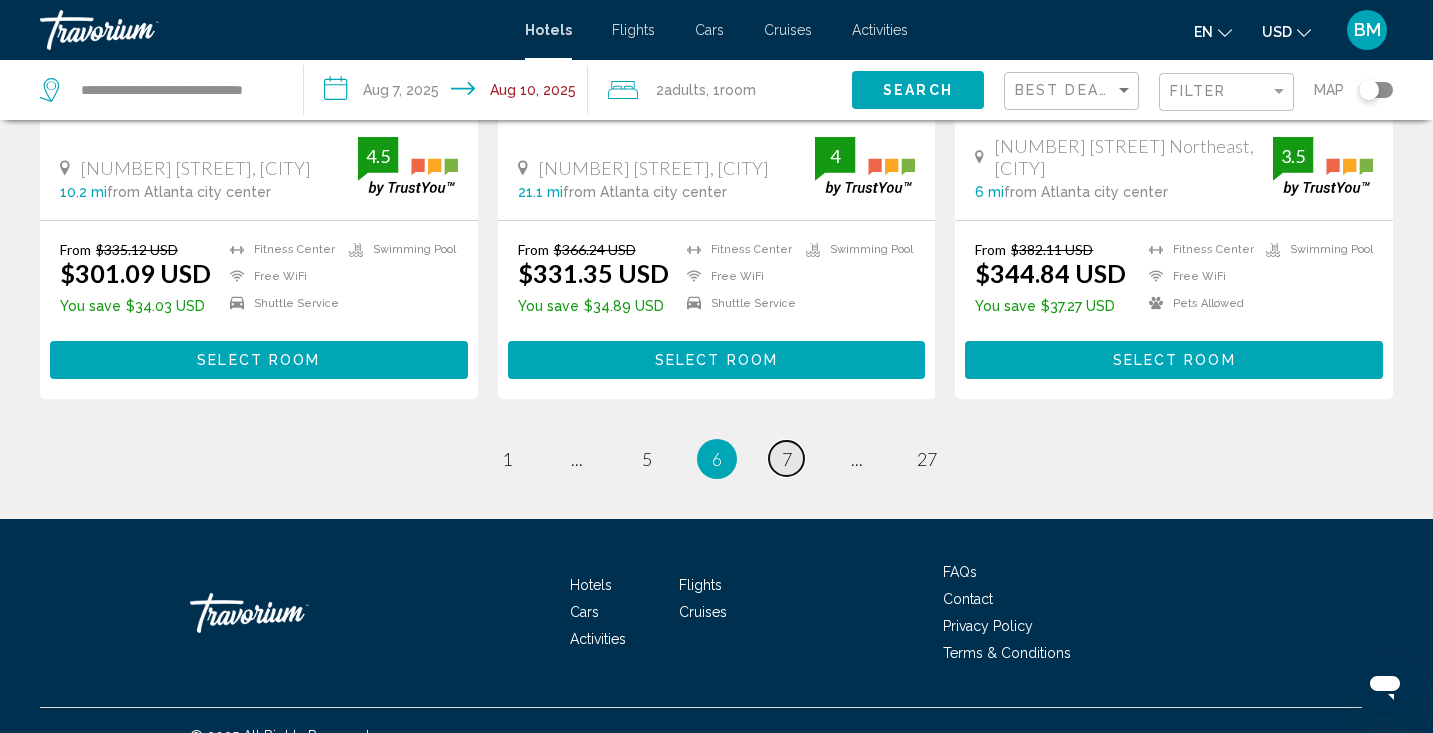 click on "page  7" at bounding box center (506, 458) 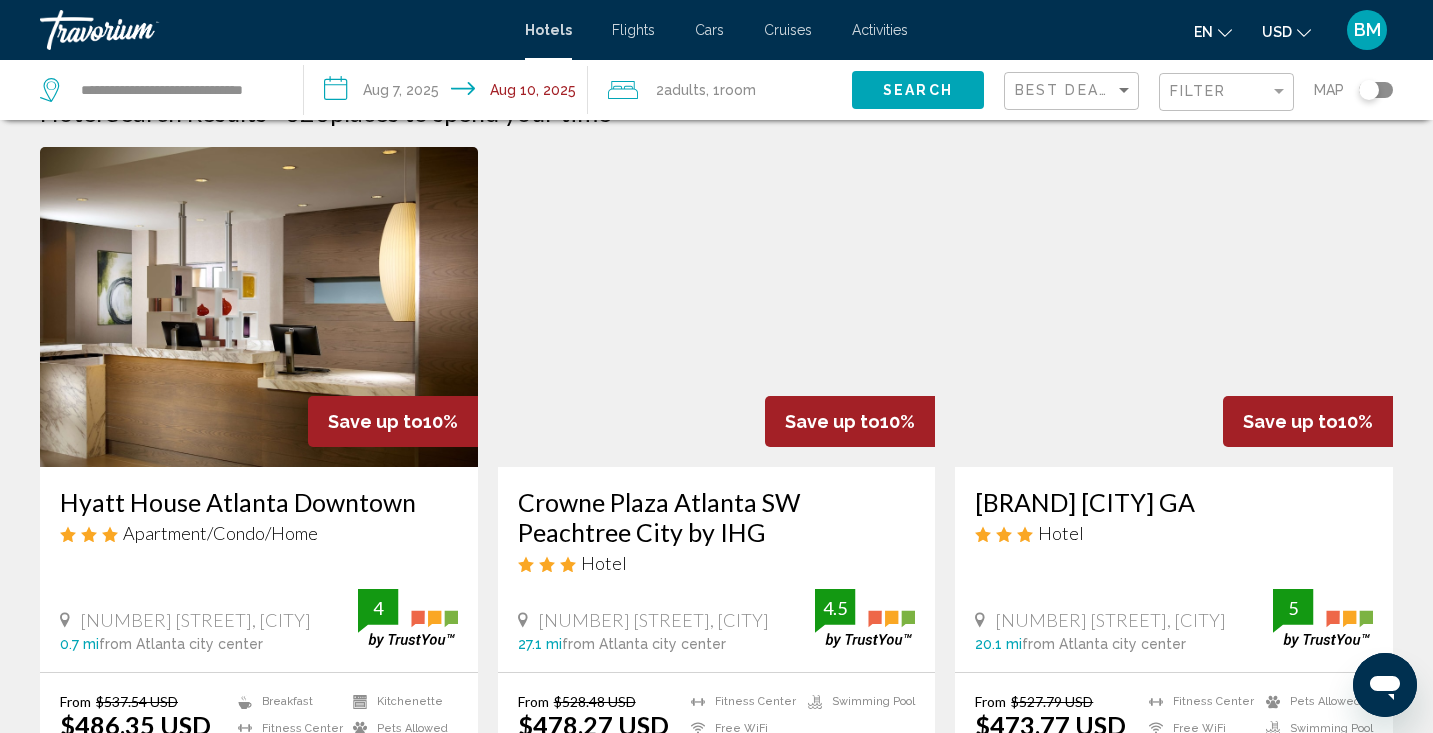 scroll, scrollTop: 0, scrollLeft: 0, axis: both 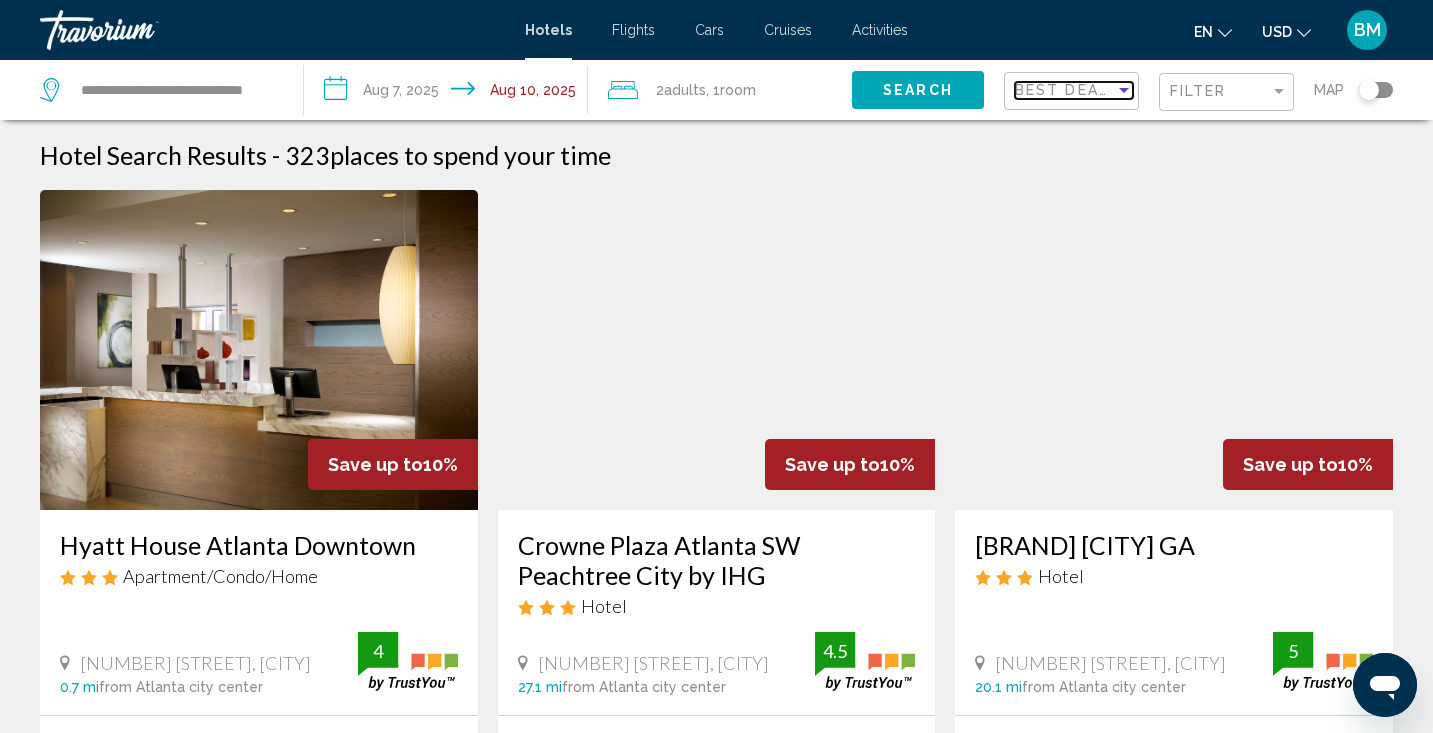 click at bounding box center [1124, 90] 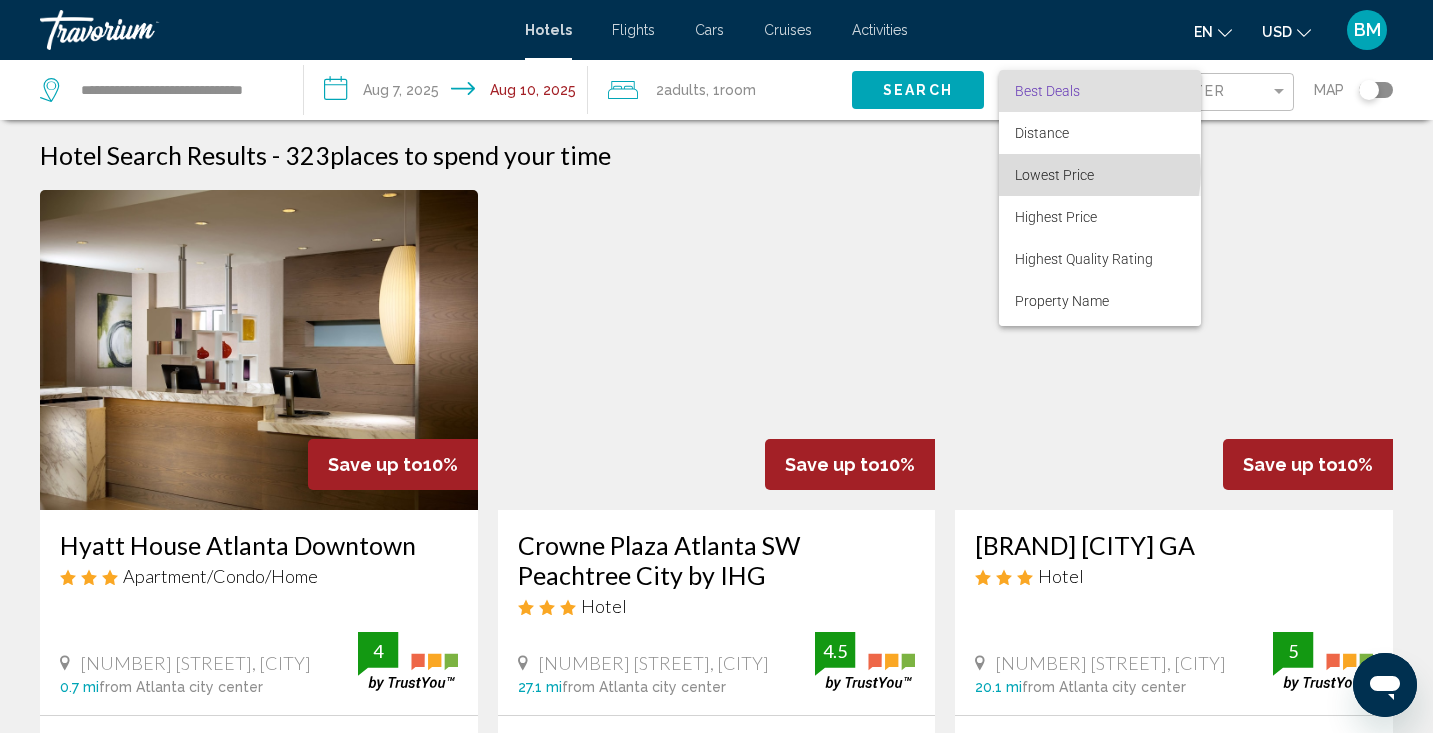 click on "Lowest Price" at bounding box center (1054, 175) 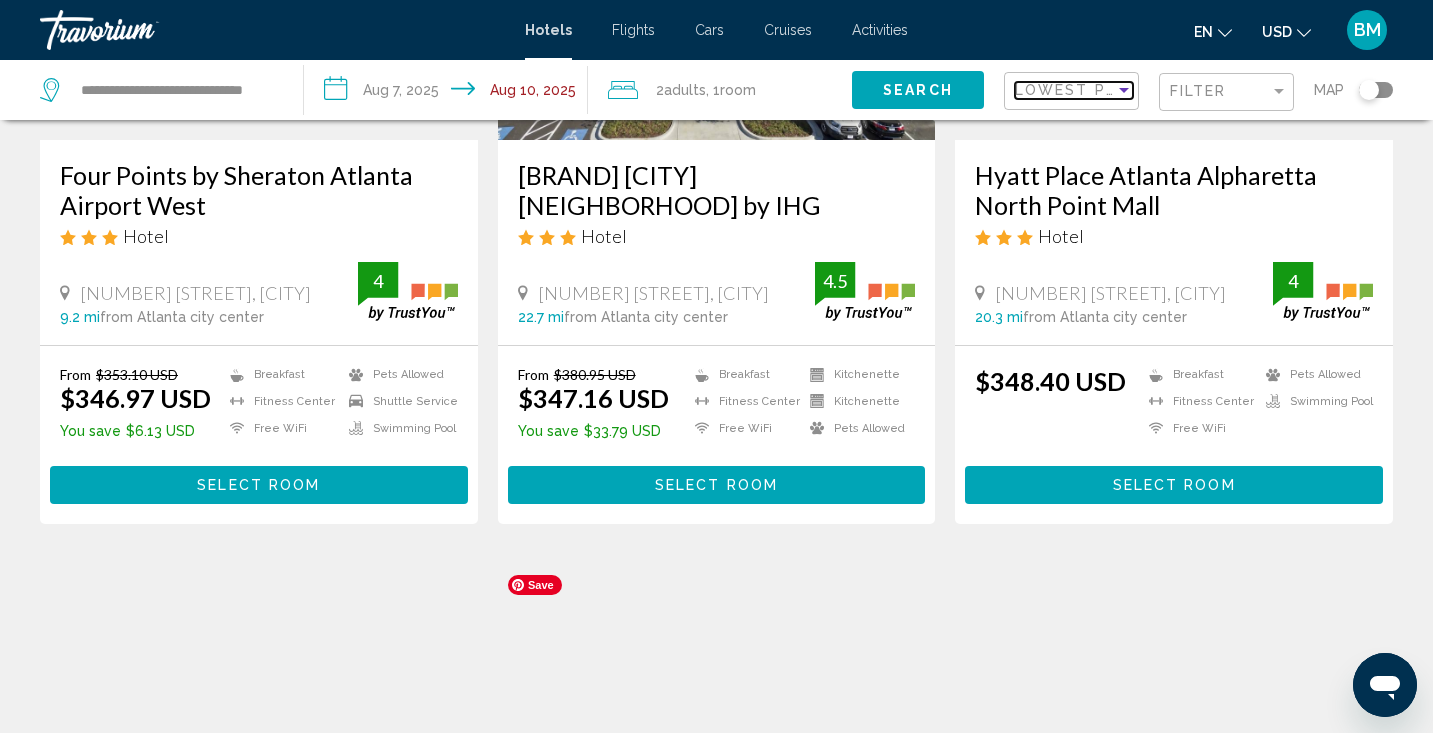 scroll, scrollTop: 0, scrollLeft: 0, axis: both 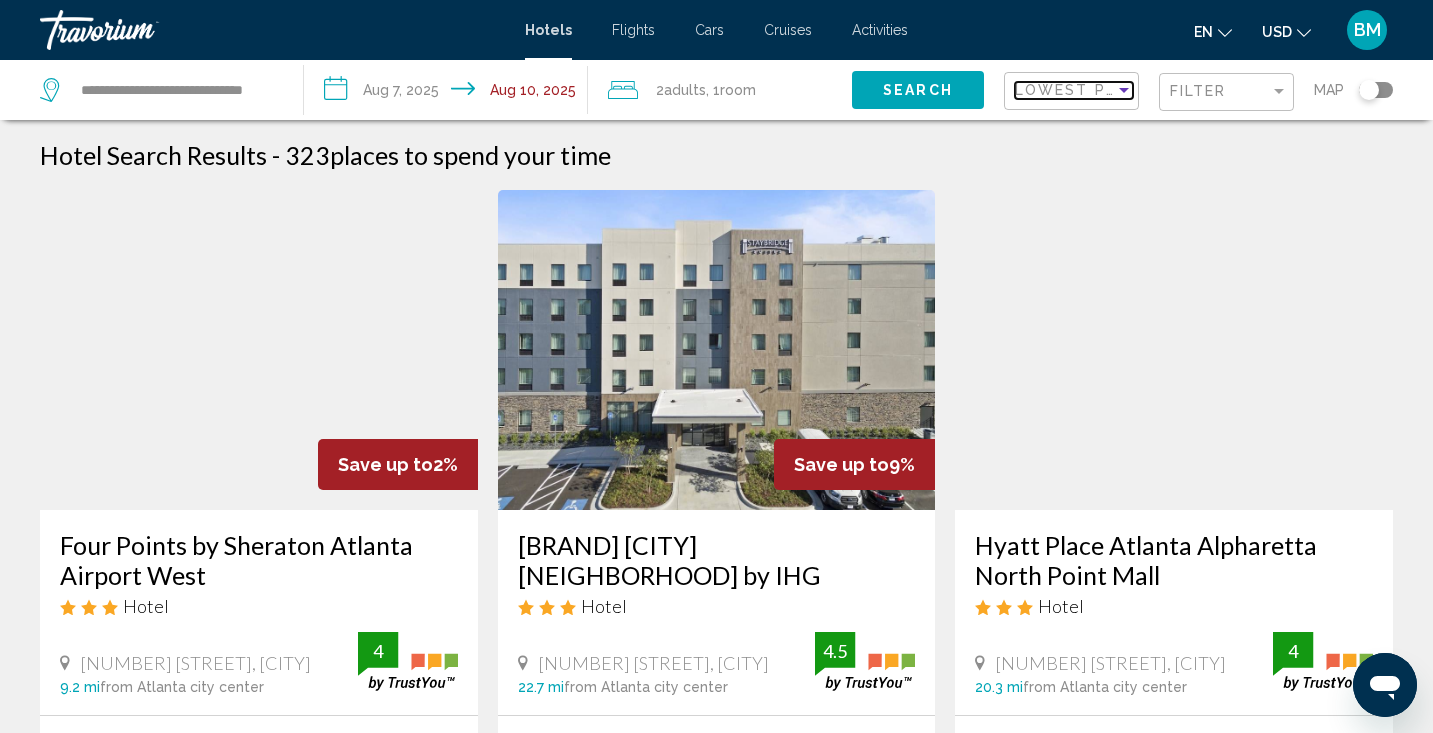 click at bounding box center (1124, 90) 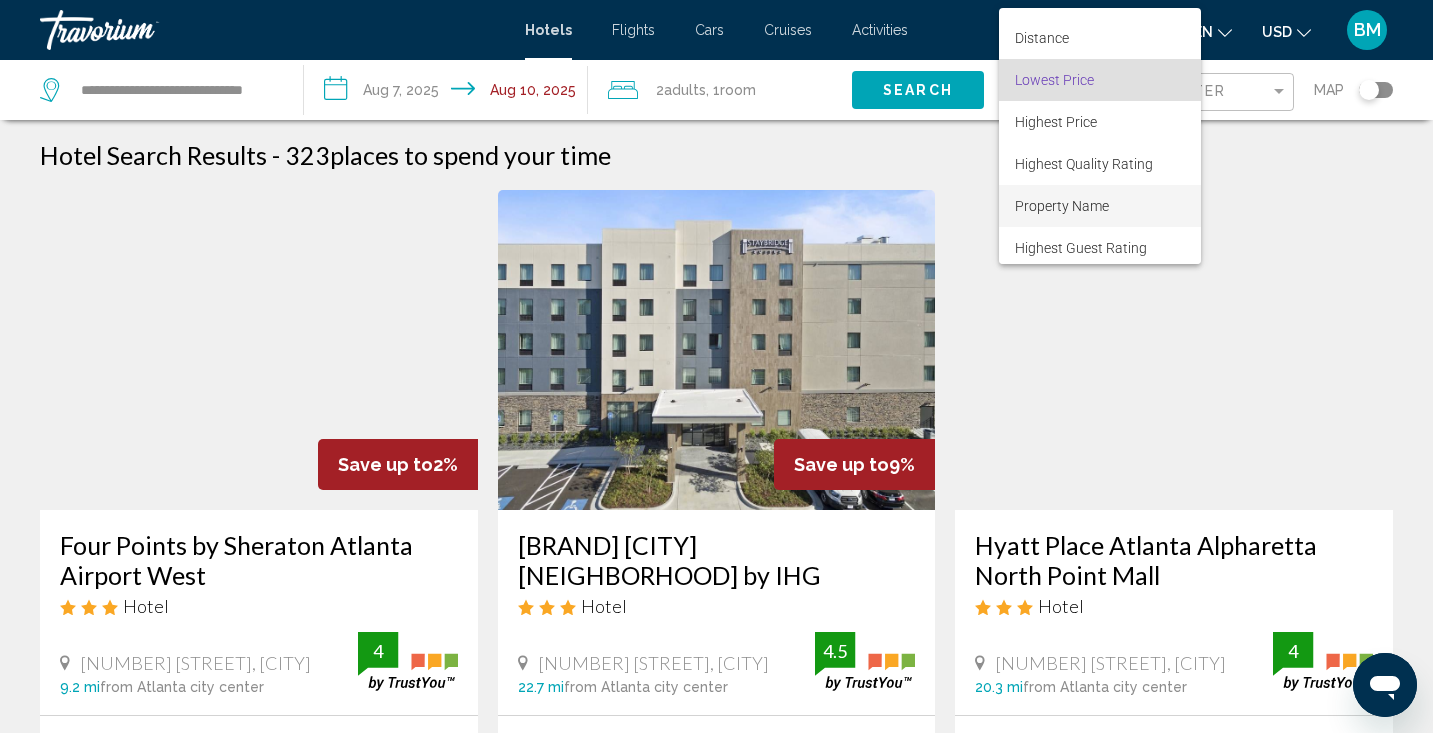 scroll, scrollTop: 38, scrollLeft: 0, axis: vertical 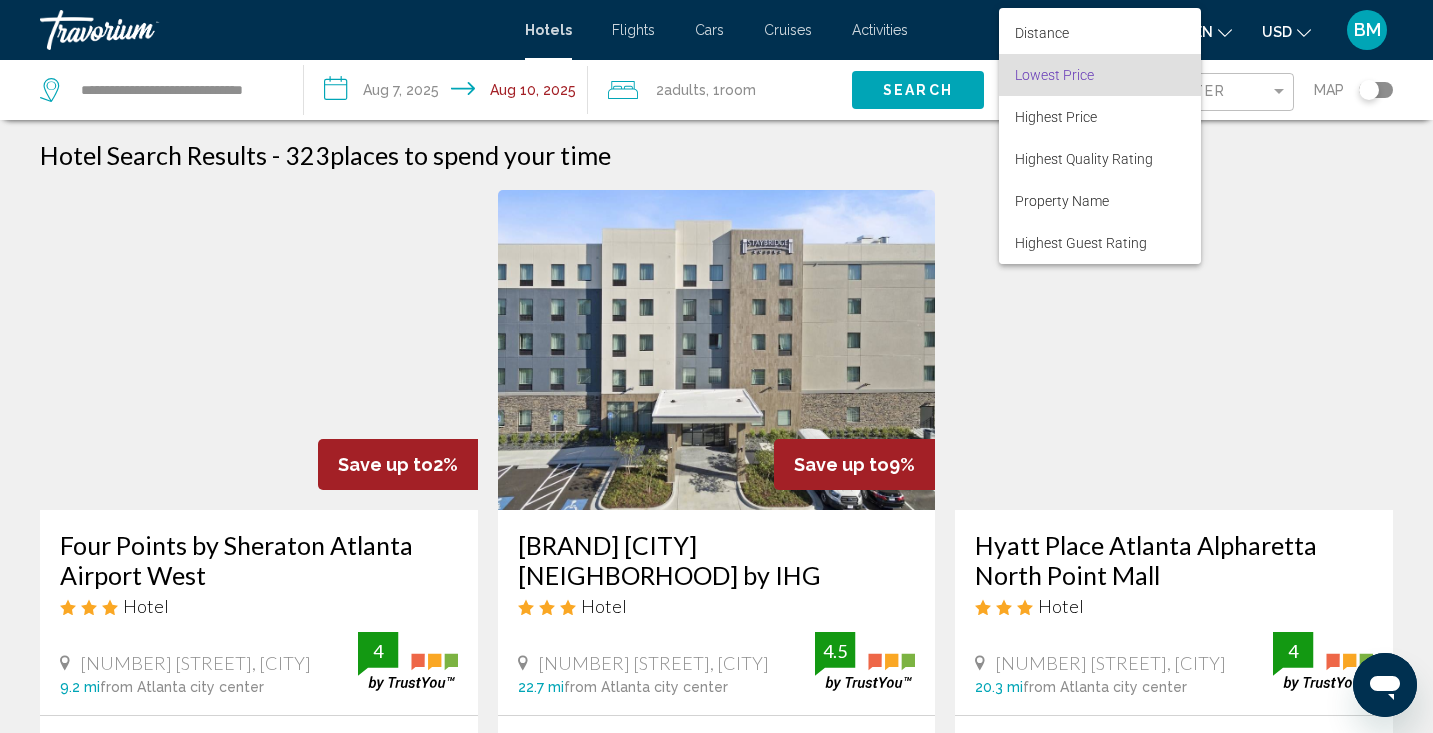 click at bounding box center [716, 366] 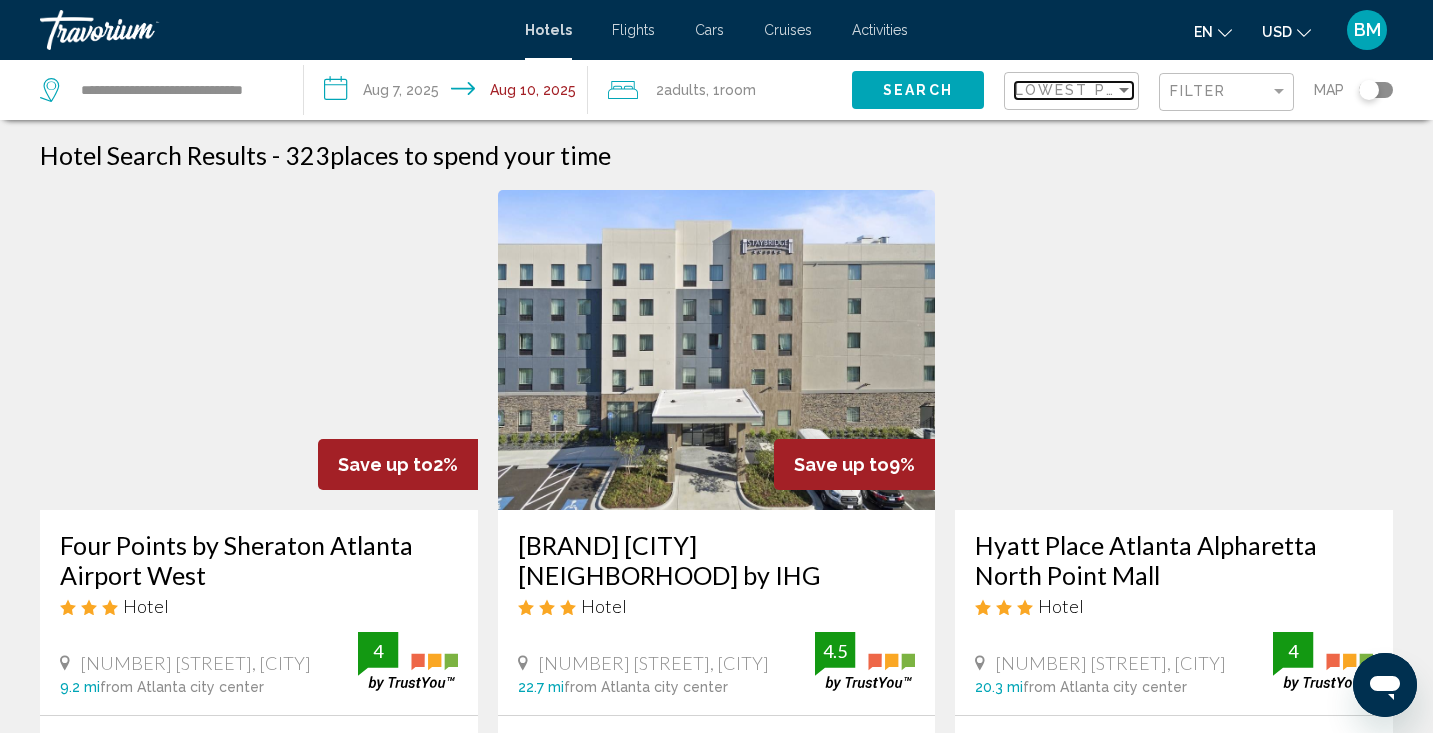 click at bounding box center [1124, 90] 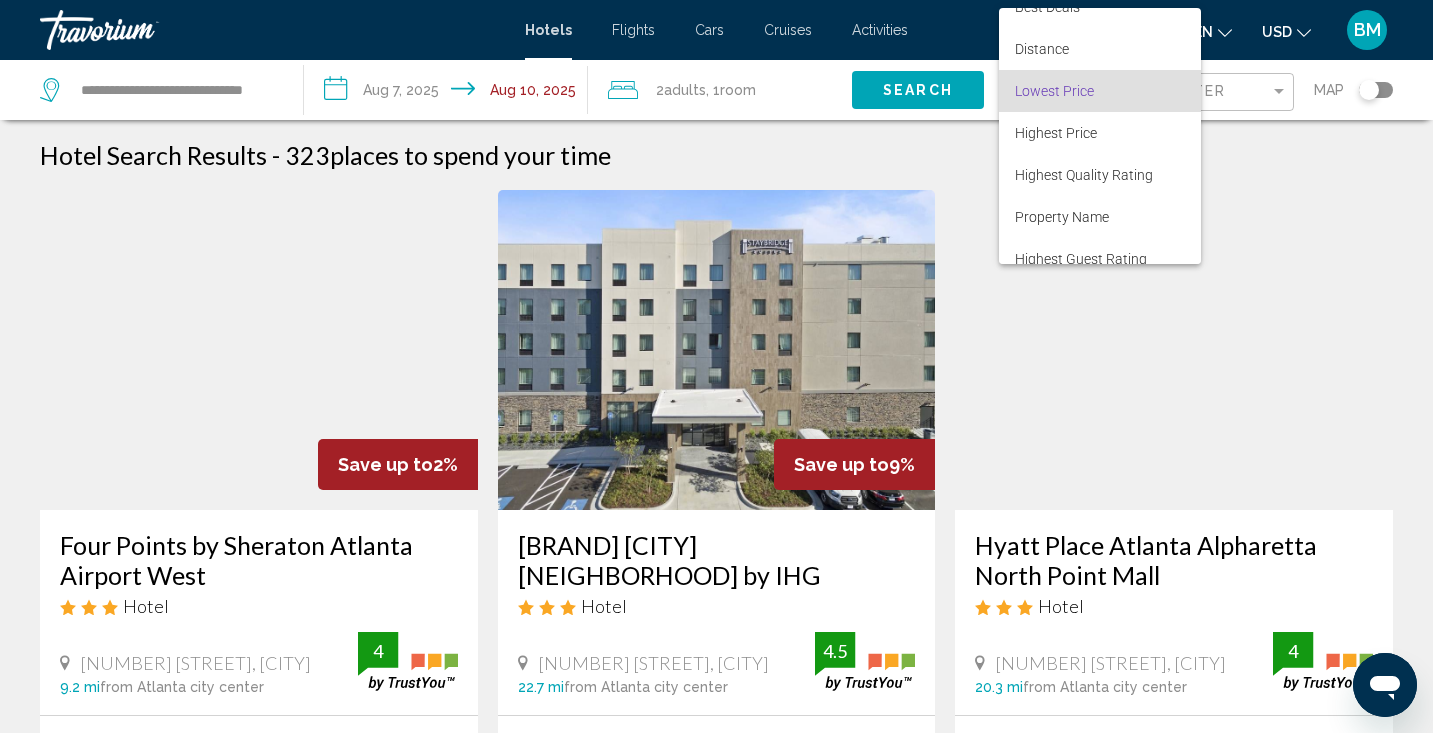 scroll, scrollTop: 0, scrollLeft: 0, axis: both 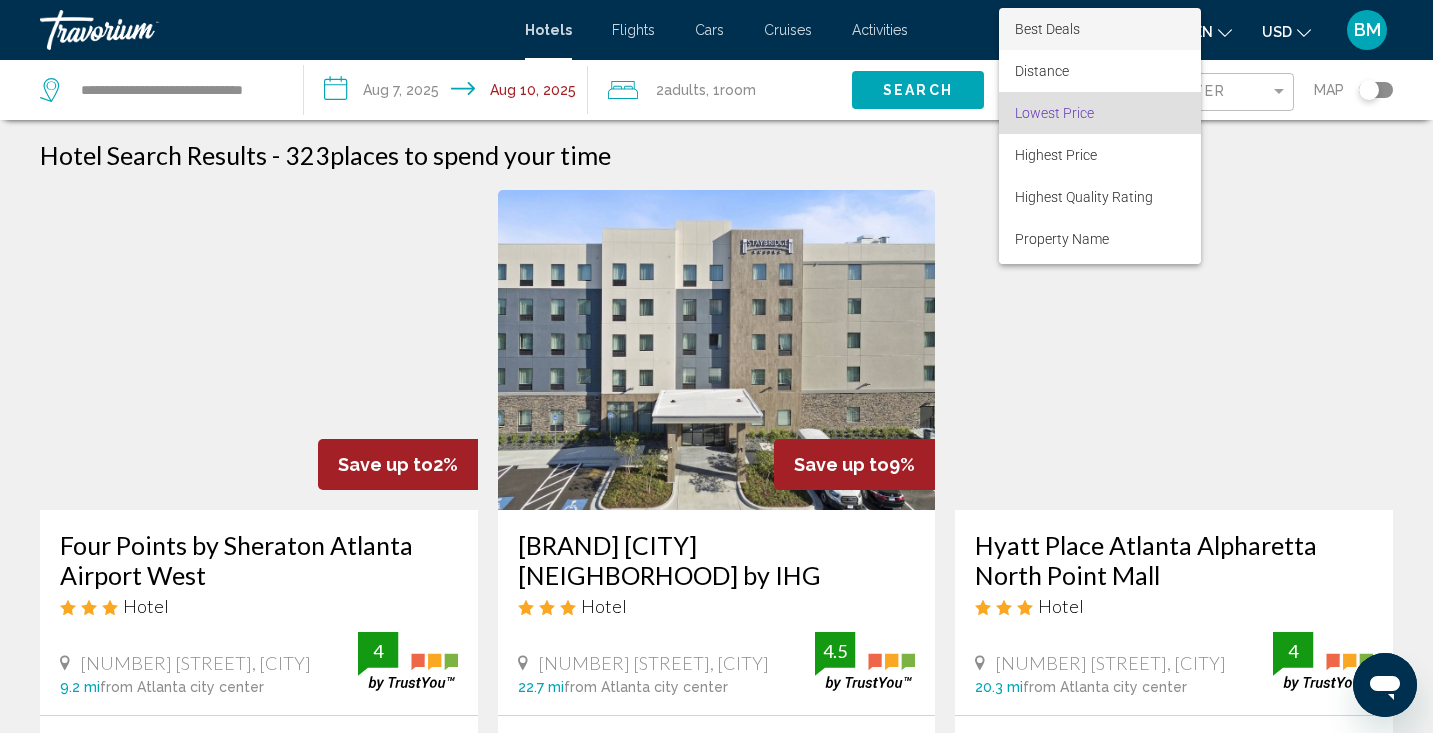 click on "Best Deals" at bounding box center [1047, 29] 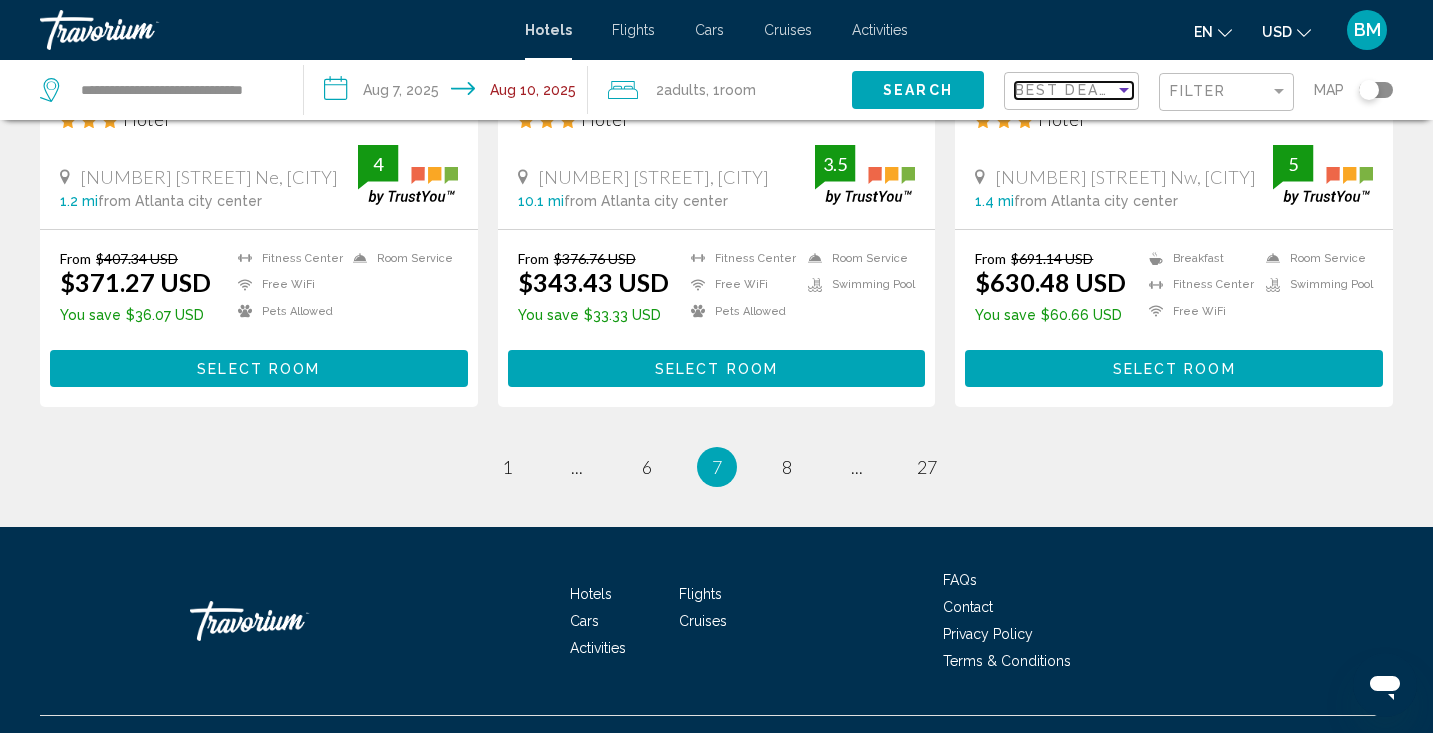 scroll, scrollTop: 2755, scrollLeft: 0, axis: vertical 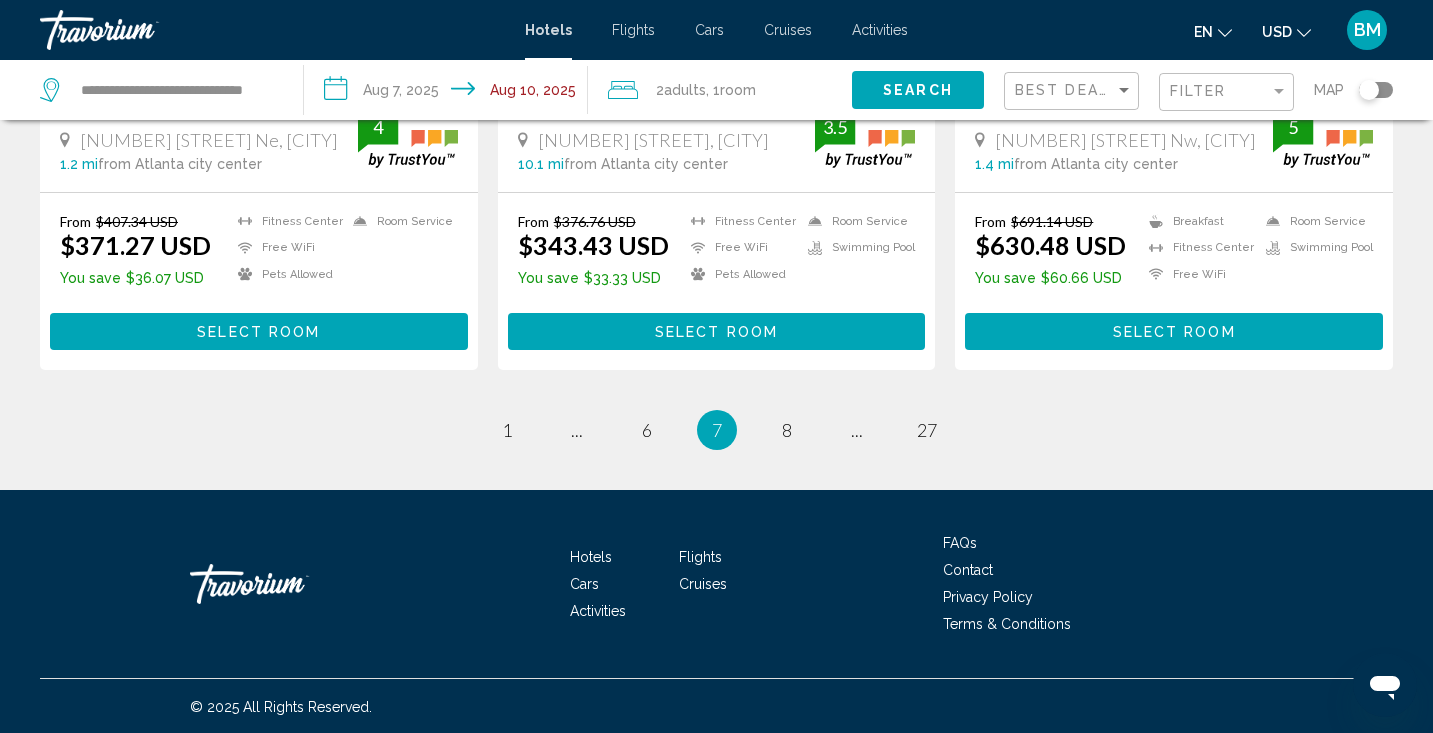 click on "7 / 27  page  1 page  ... page  6 You're on page  7 page  8 page  ... page  27" at bounding box center (716, 430) 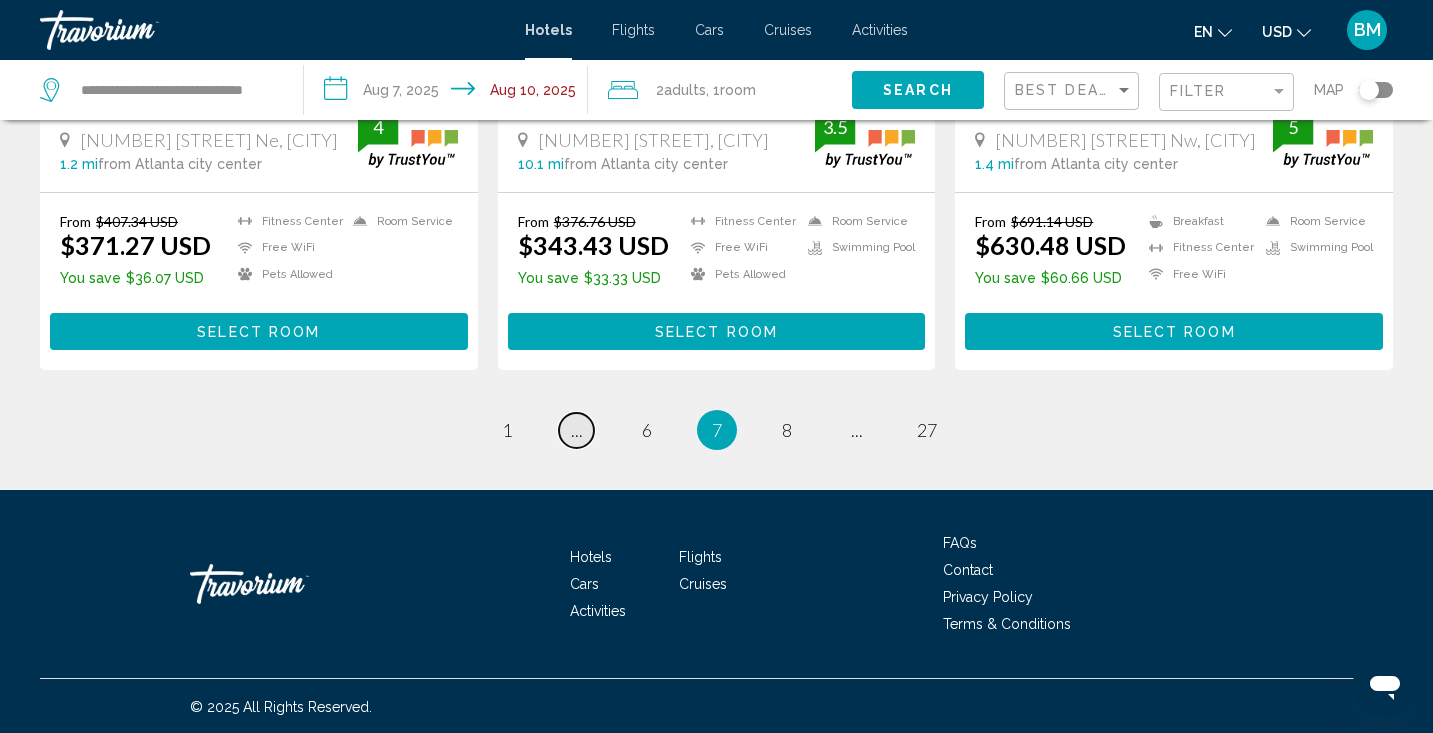 click on "page  ..." at bounding box center [576, 430] 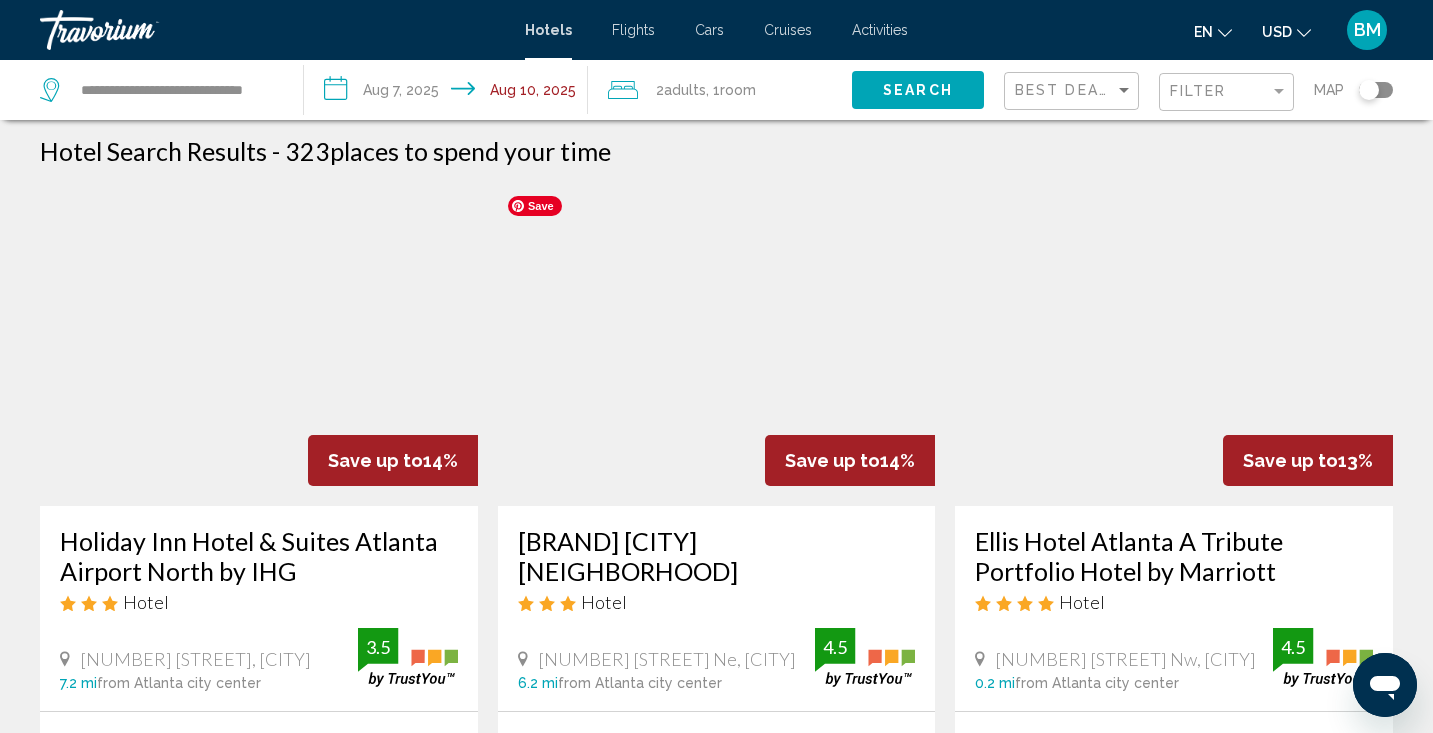 scroll, scrollTop: 0, scrollLeft: 0, axis: both 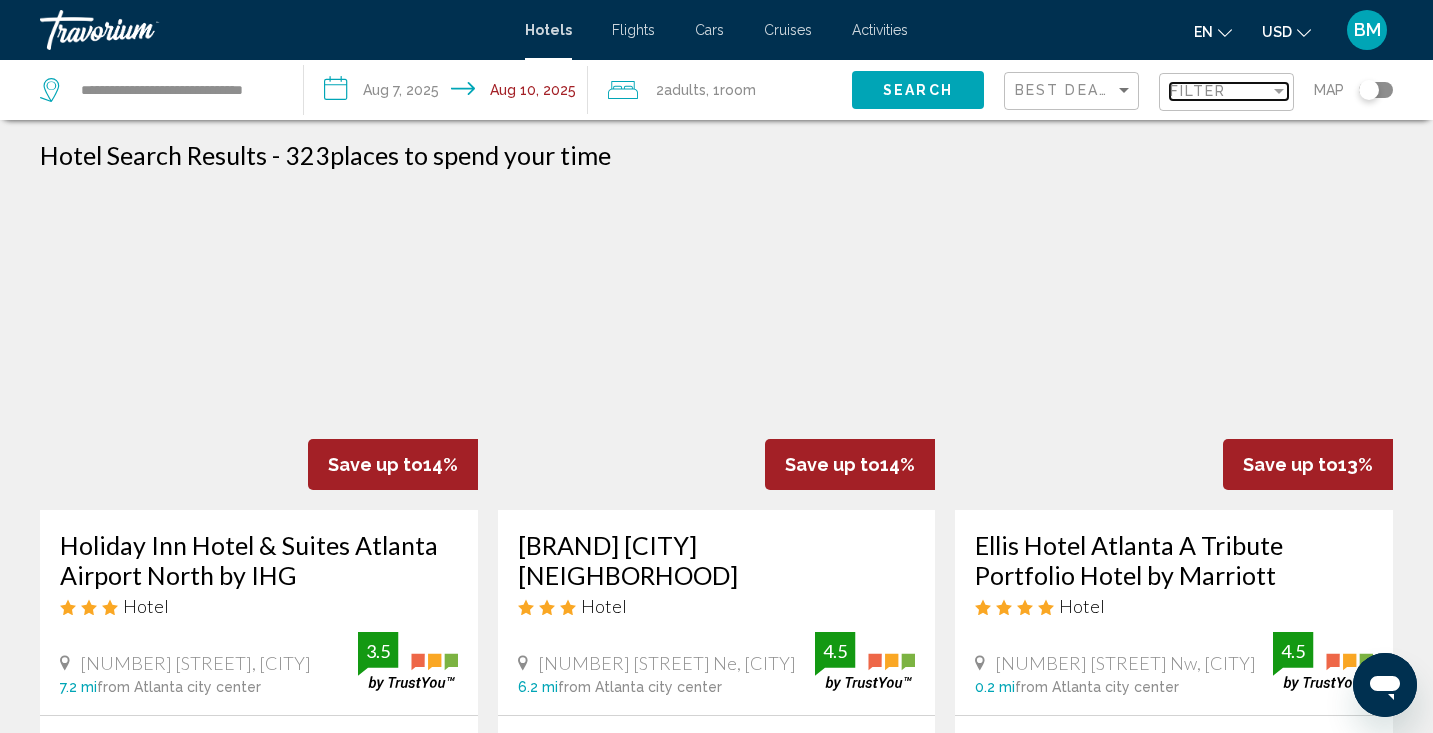 click at bounding box center [1279, 91] 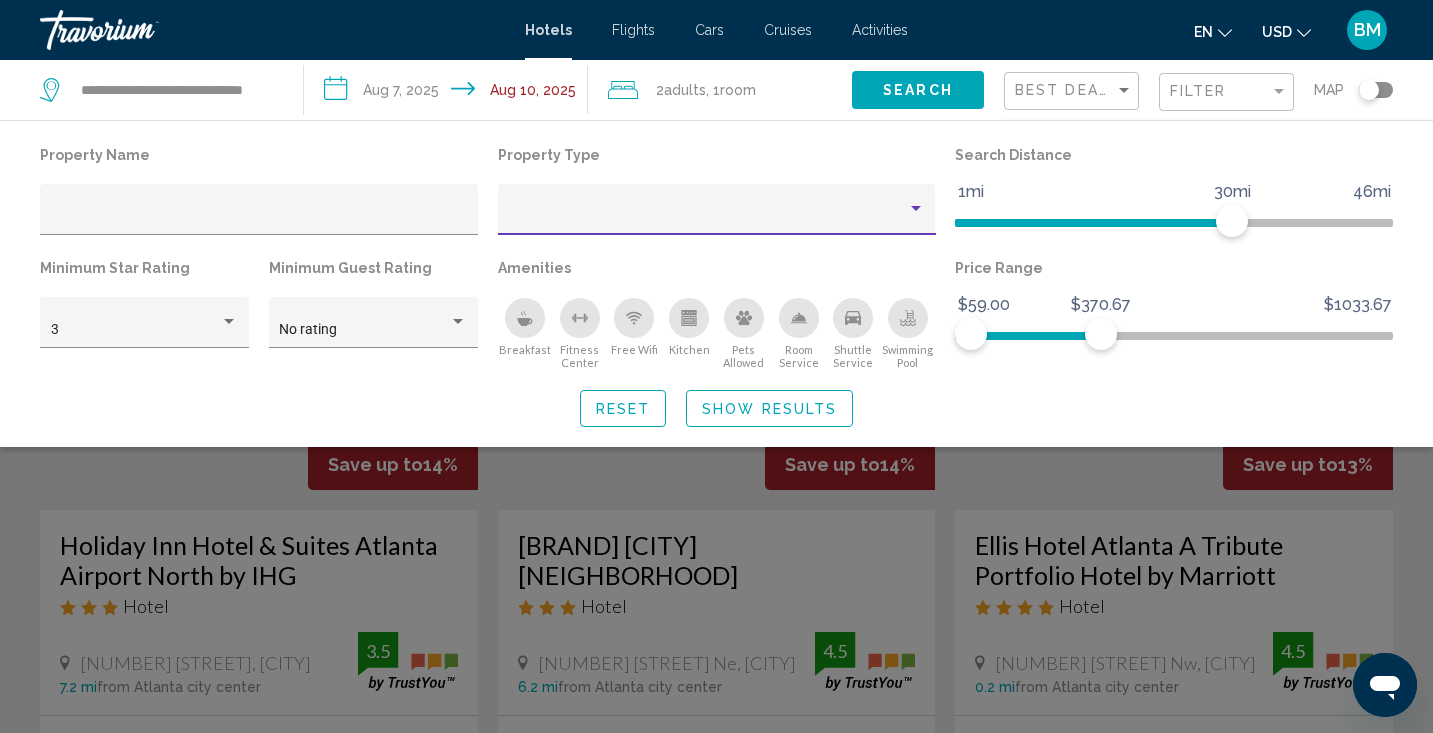 click at bounding box center [916, 209] 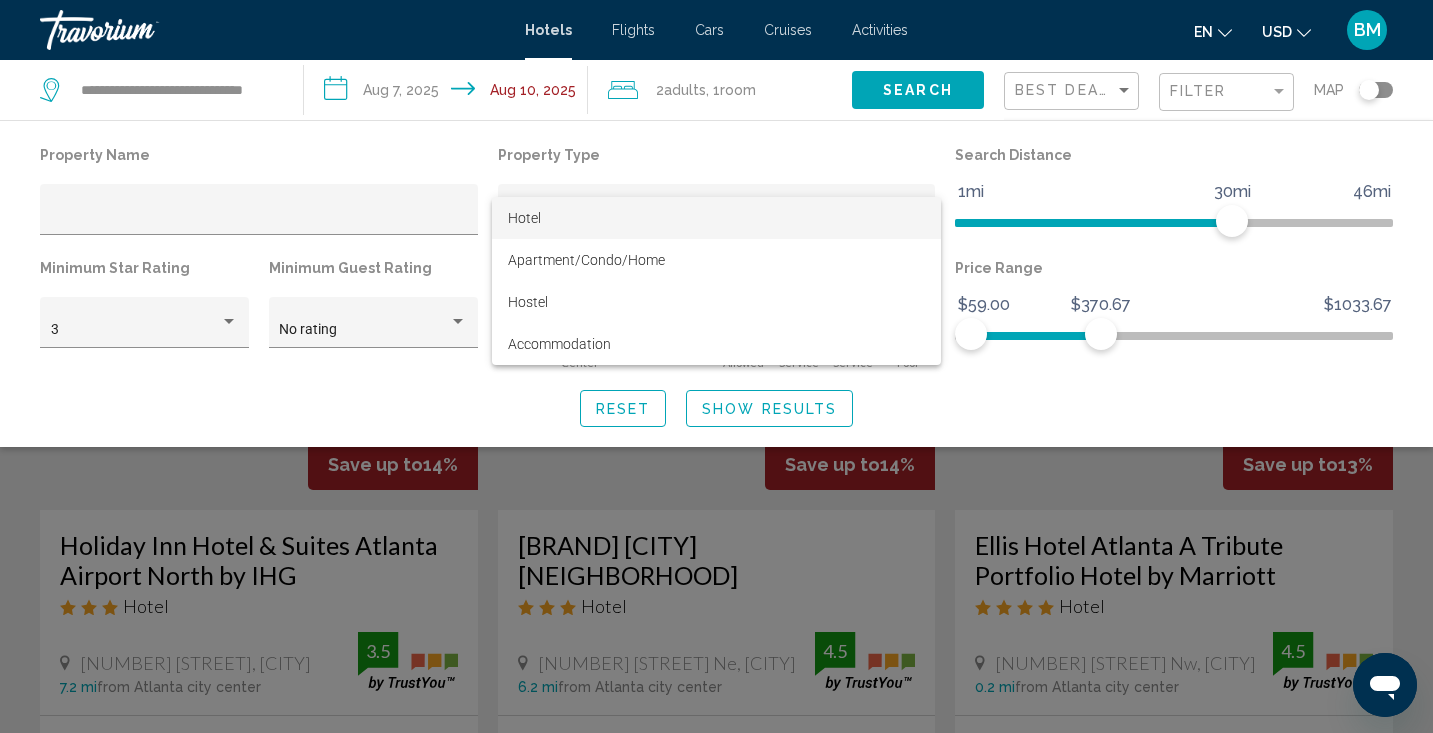 click at bounding box center [716, 366] 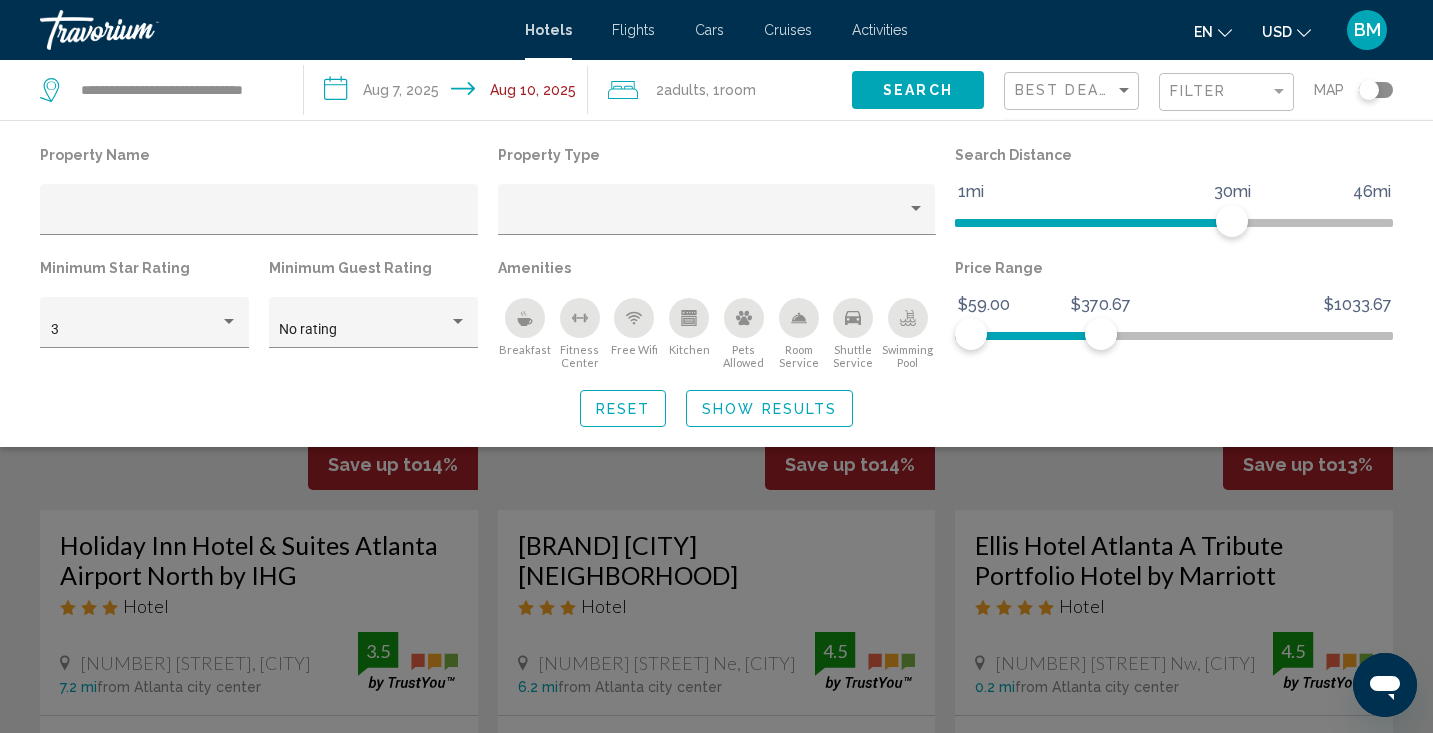 click at bounding box center (716, 516) 